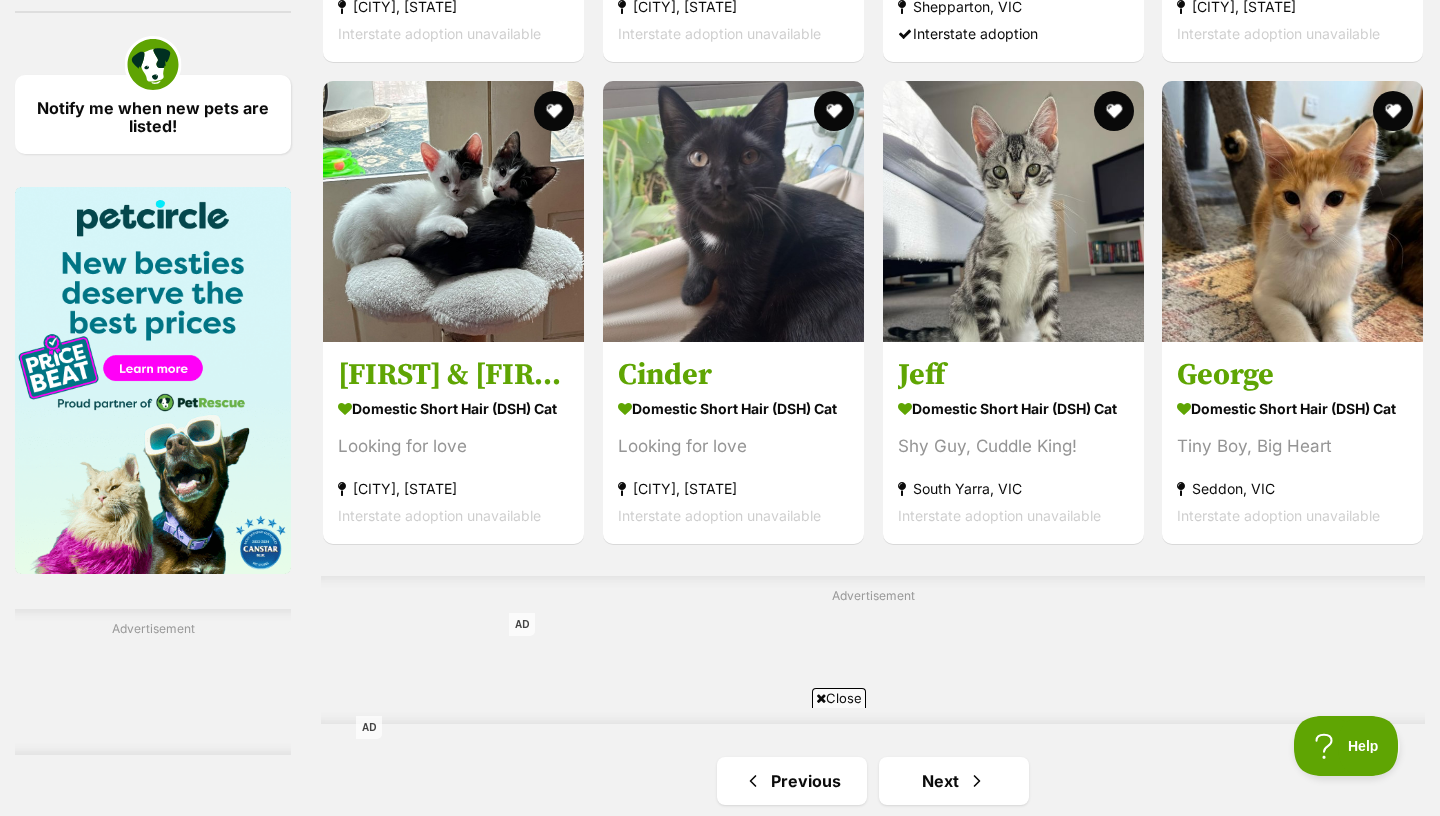 scroll, scrollTop: 0, scrollLeft: 0, axis: both 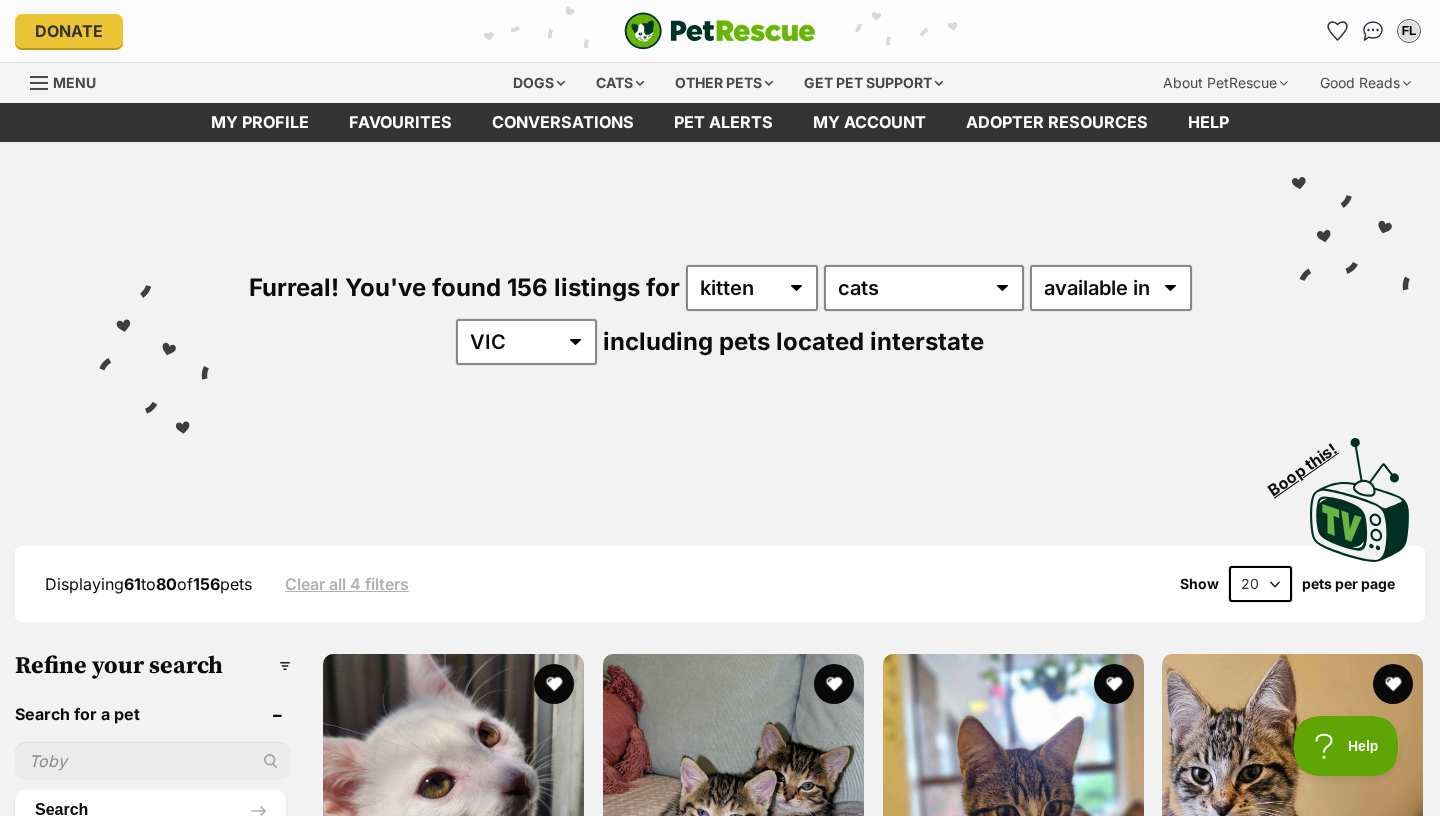 click on "Menu" at bounding box center (70, 81) 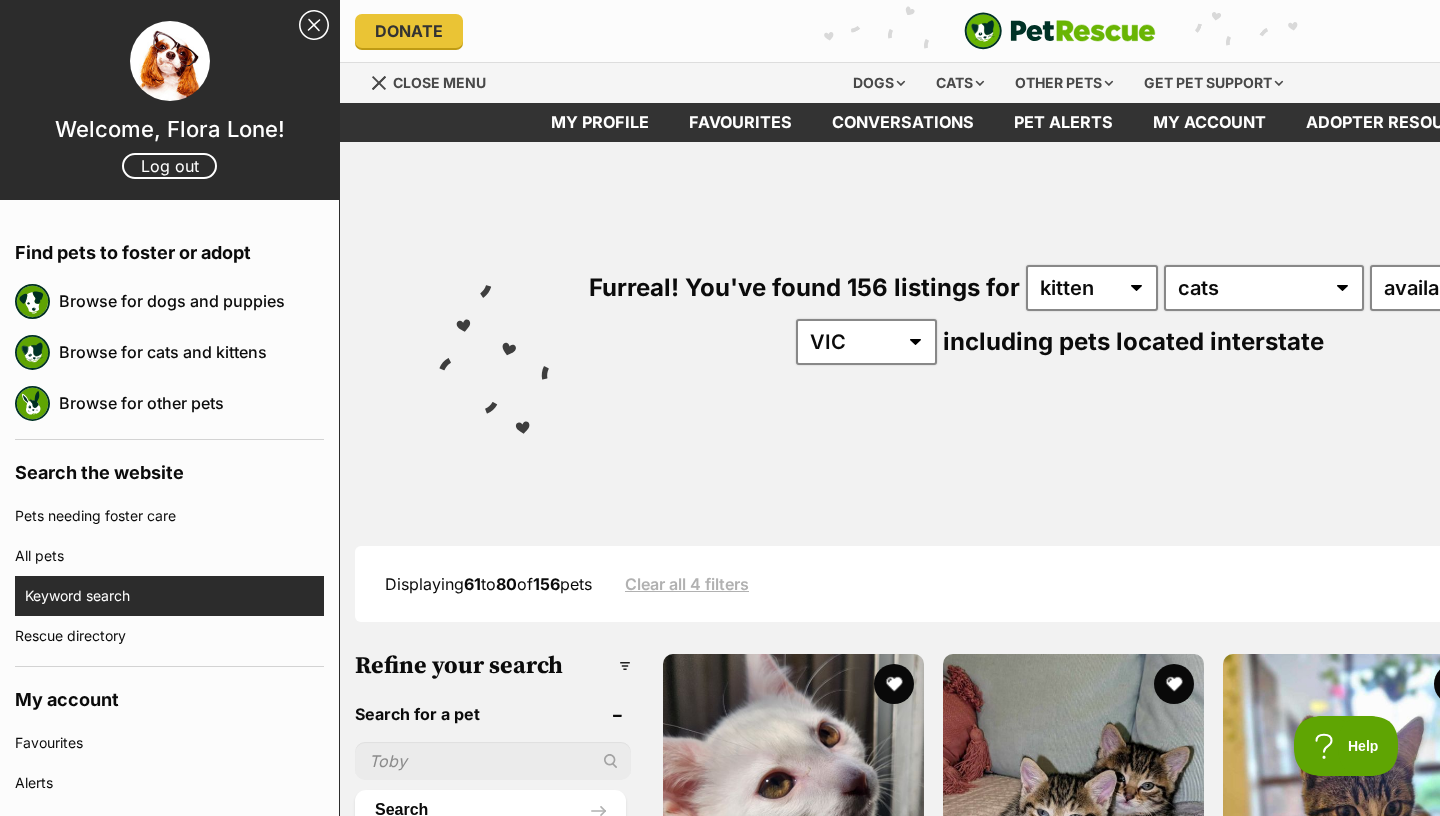 click on "Keyword search" at bounding box center [174, 596] 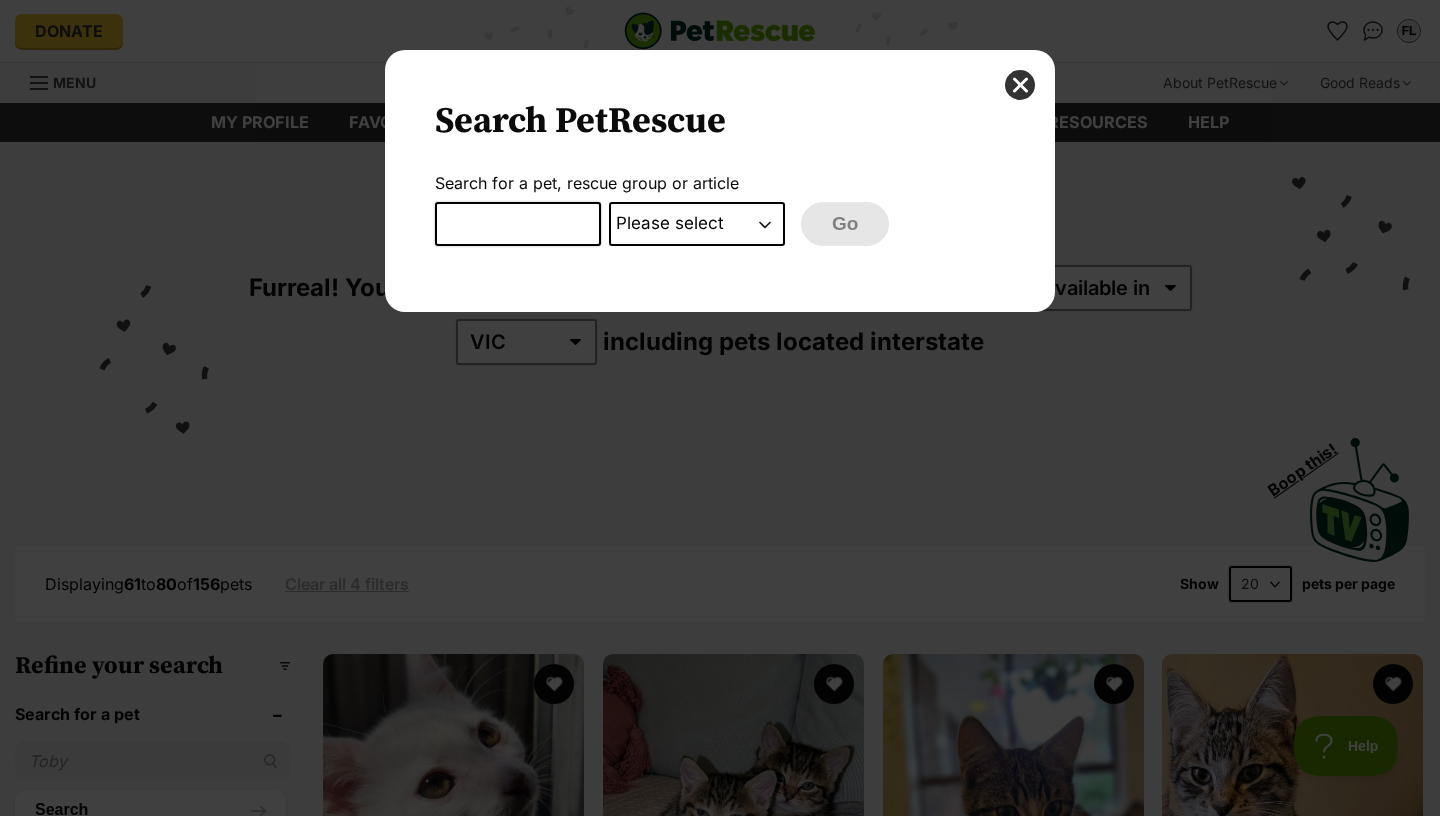 click at bounding box center (518, 224) 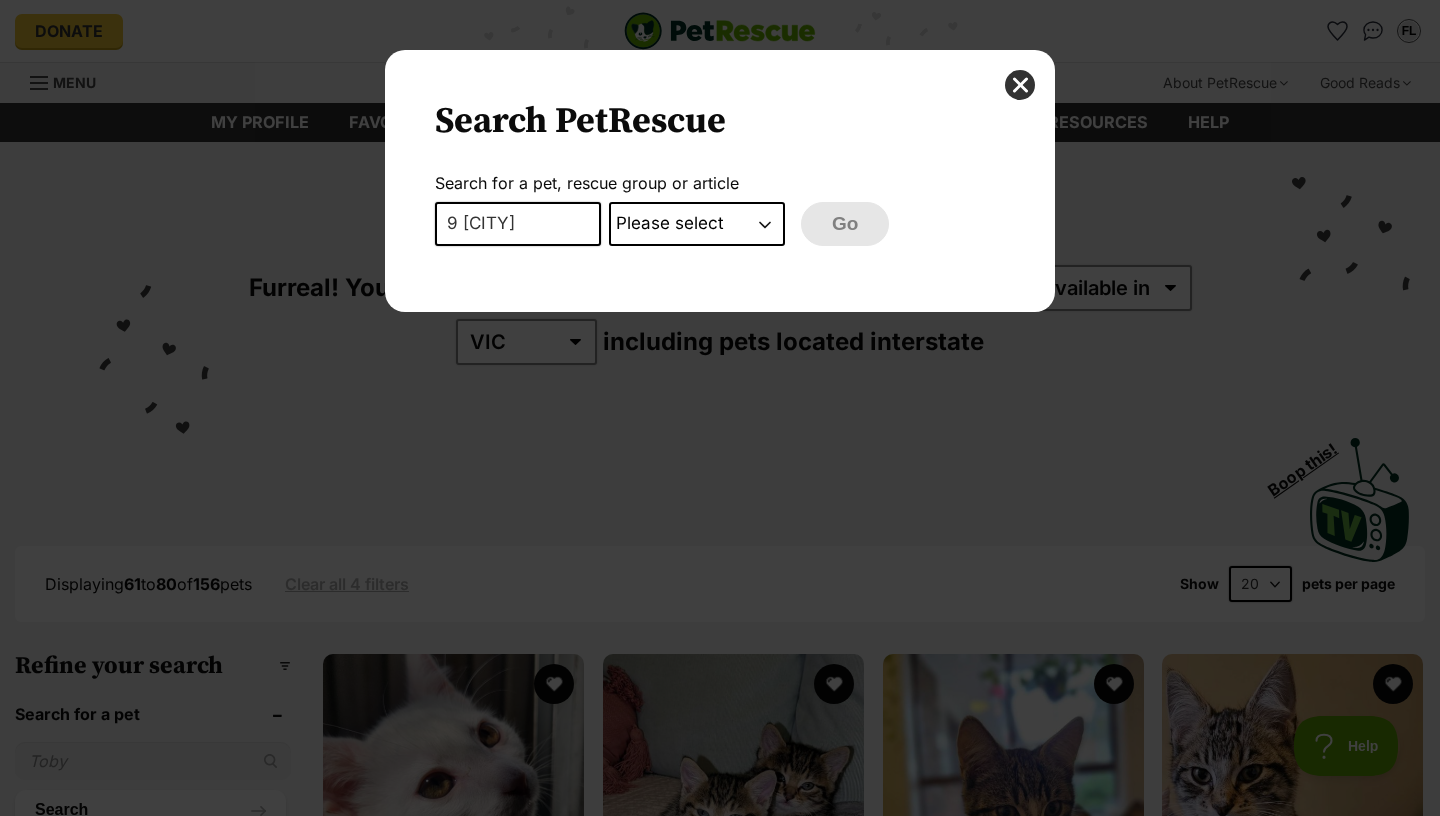type on "9 lives" 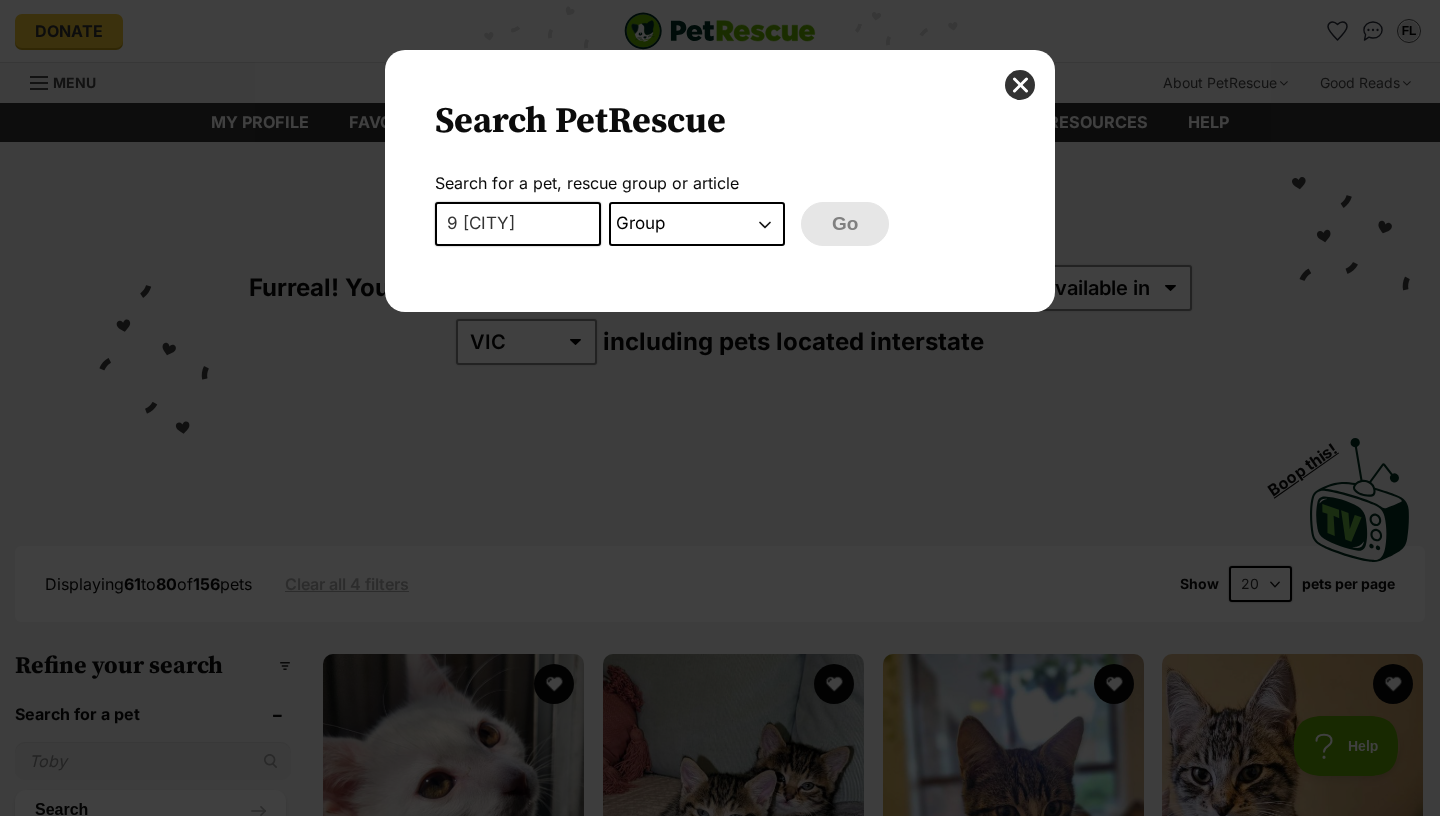 click on "Group" at bounding box center (0, 0) 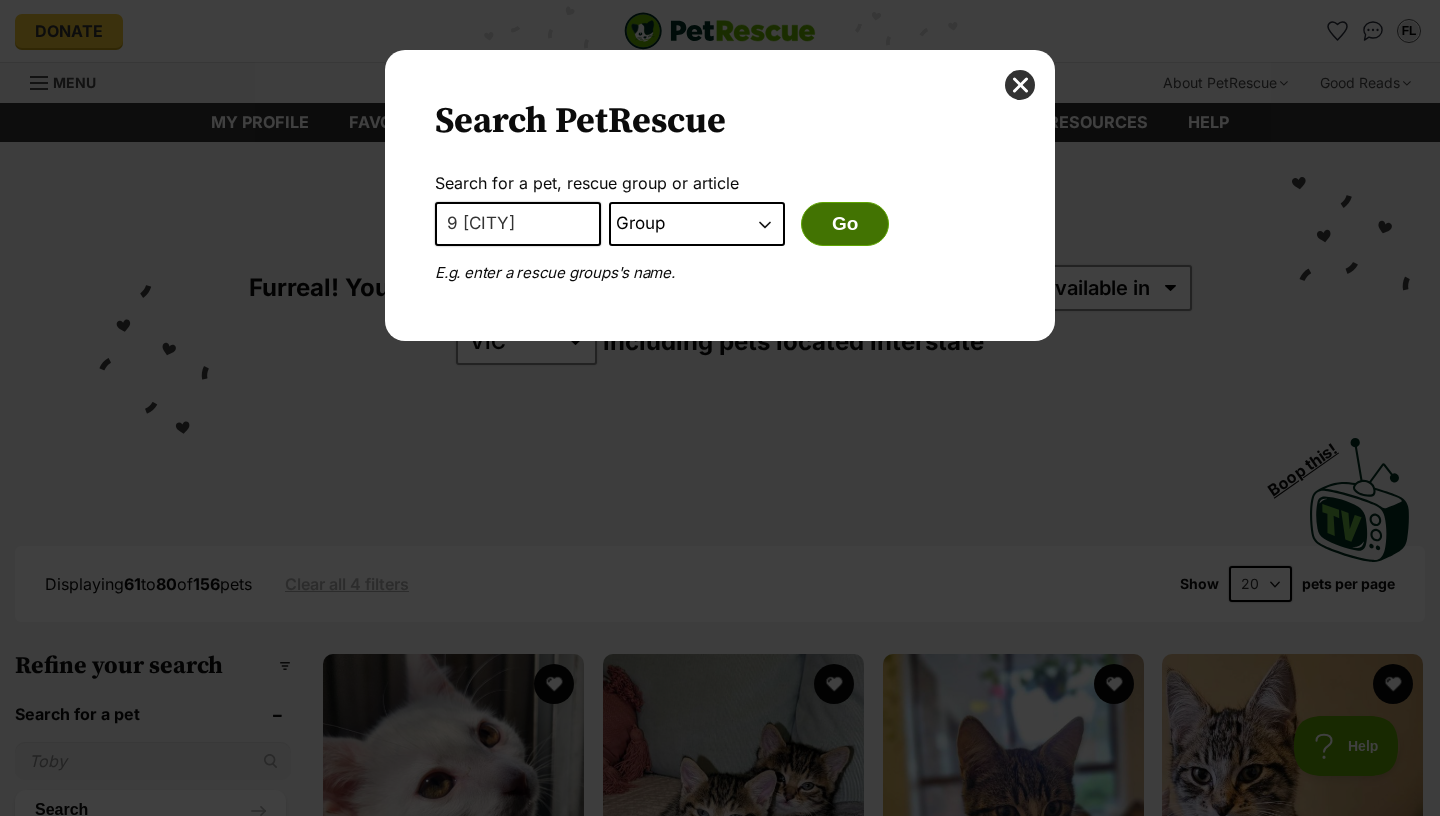 click on "Go" at bounding box center (845, 224) 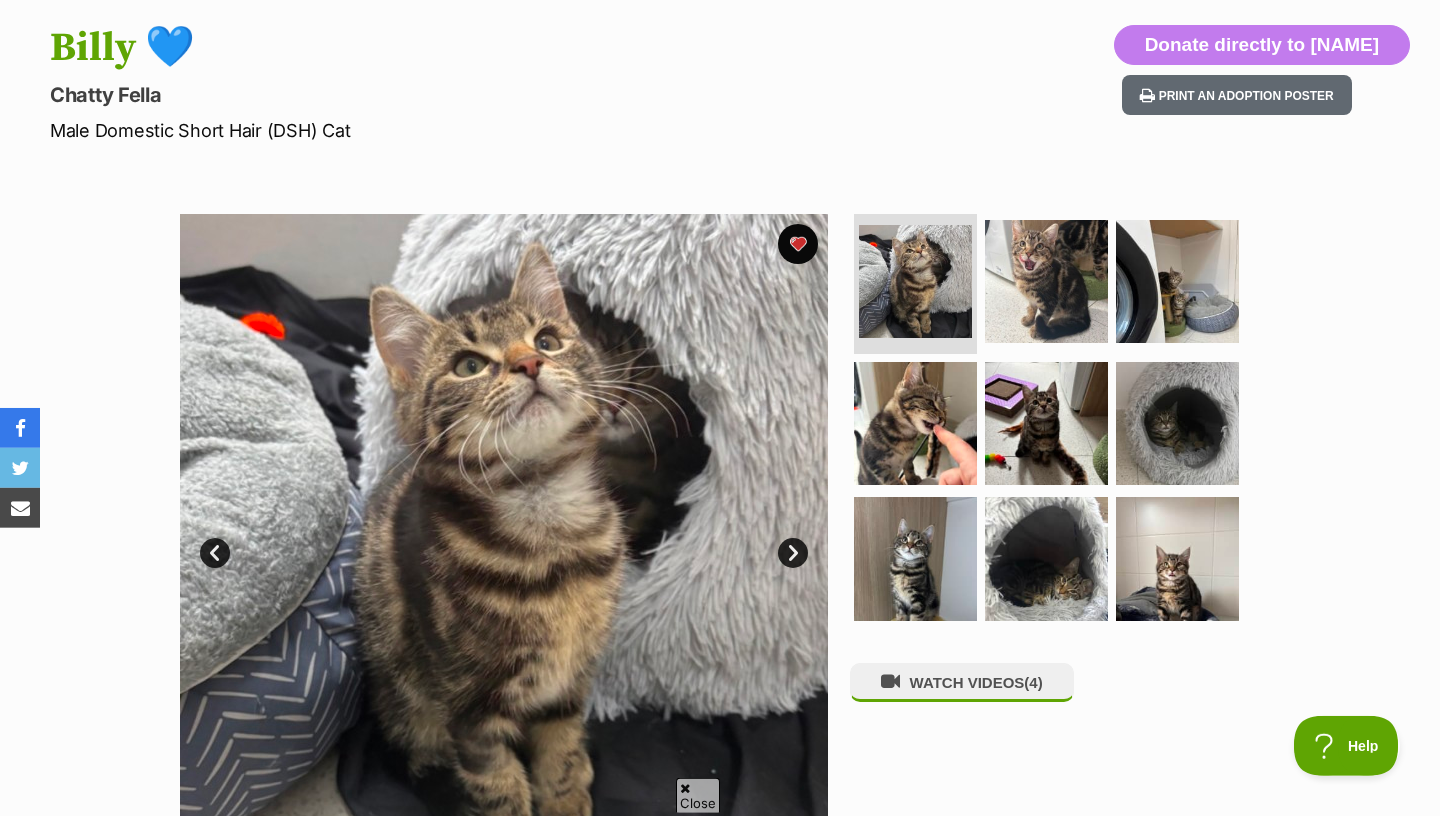 scroll, scrollTop: 225, scrollLeft: 0, axis: vertical 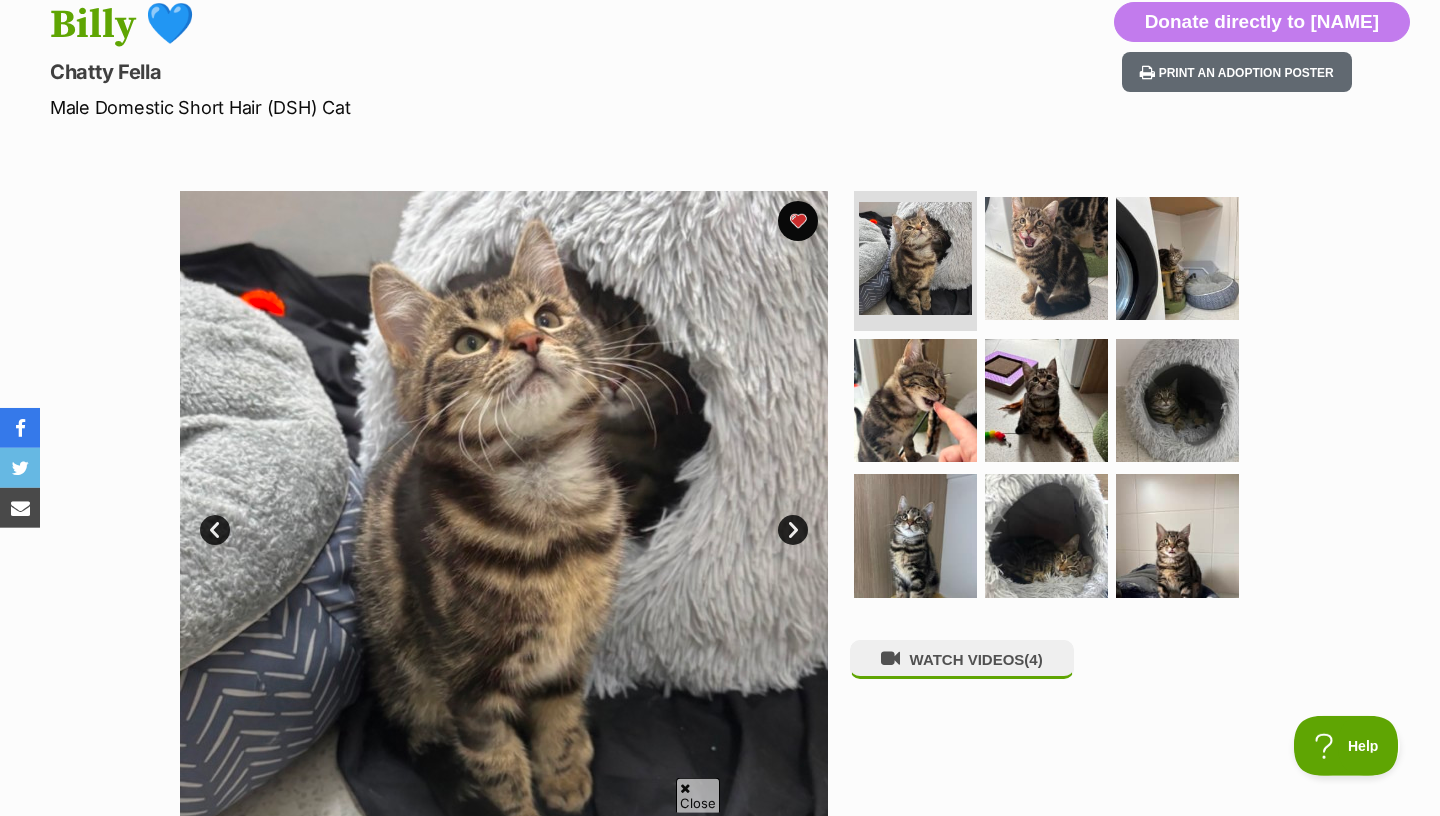 click at bounding box center (504, 515) 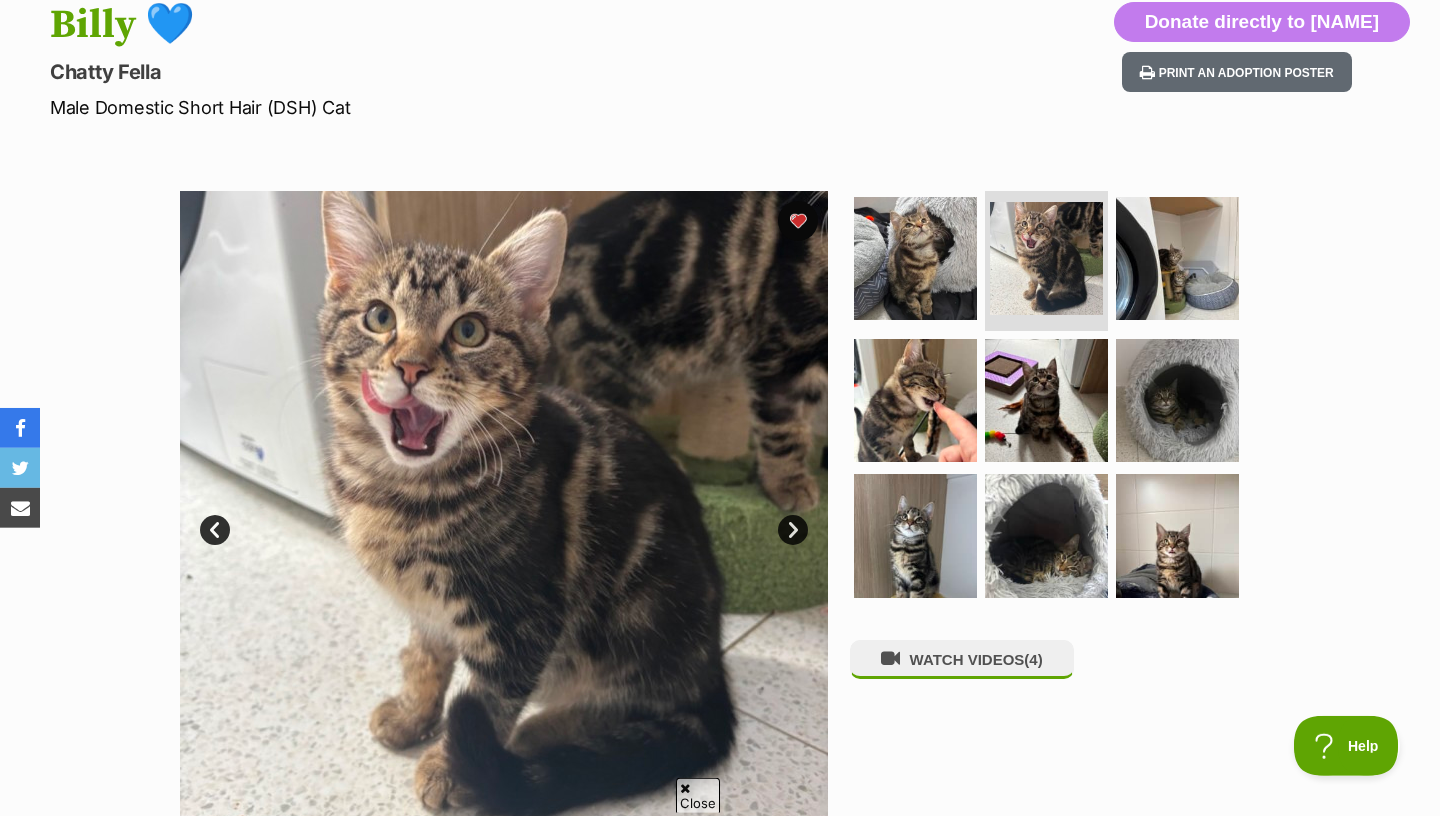 click on "Next" at bounding box center (793, 530) 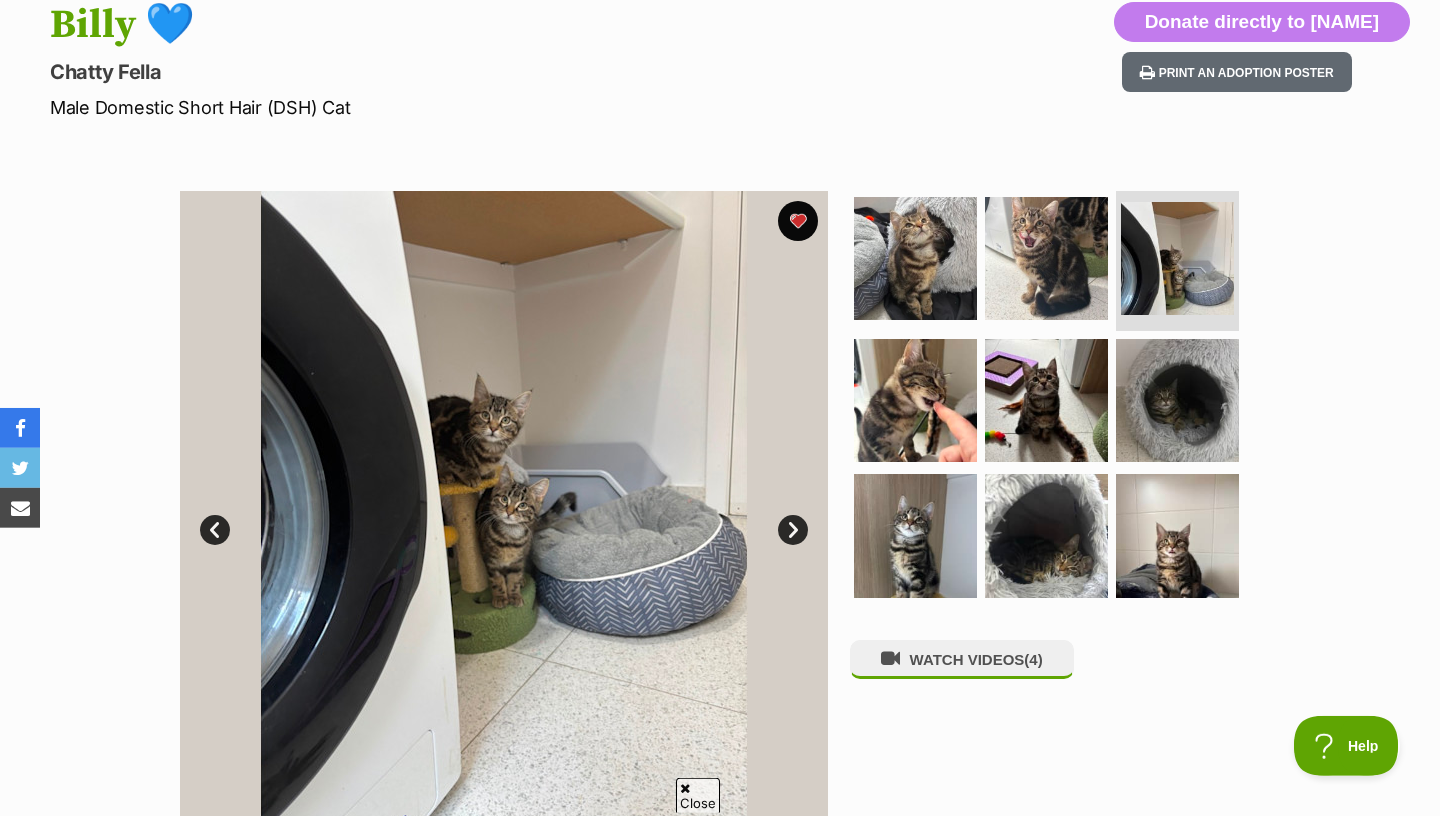 click on "Next" at bounding box center [793, 530] 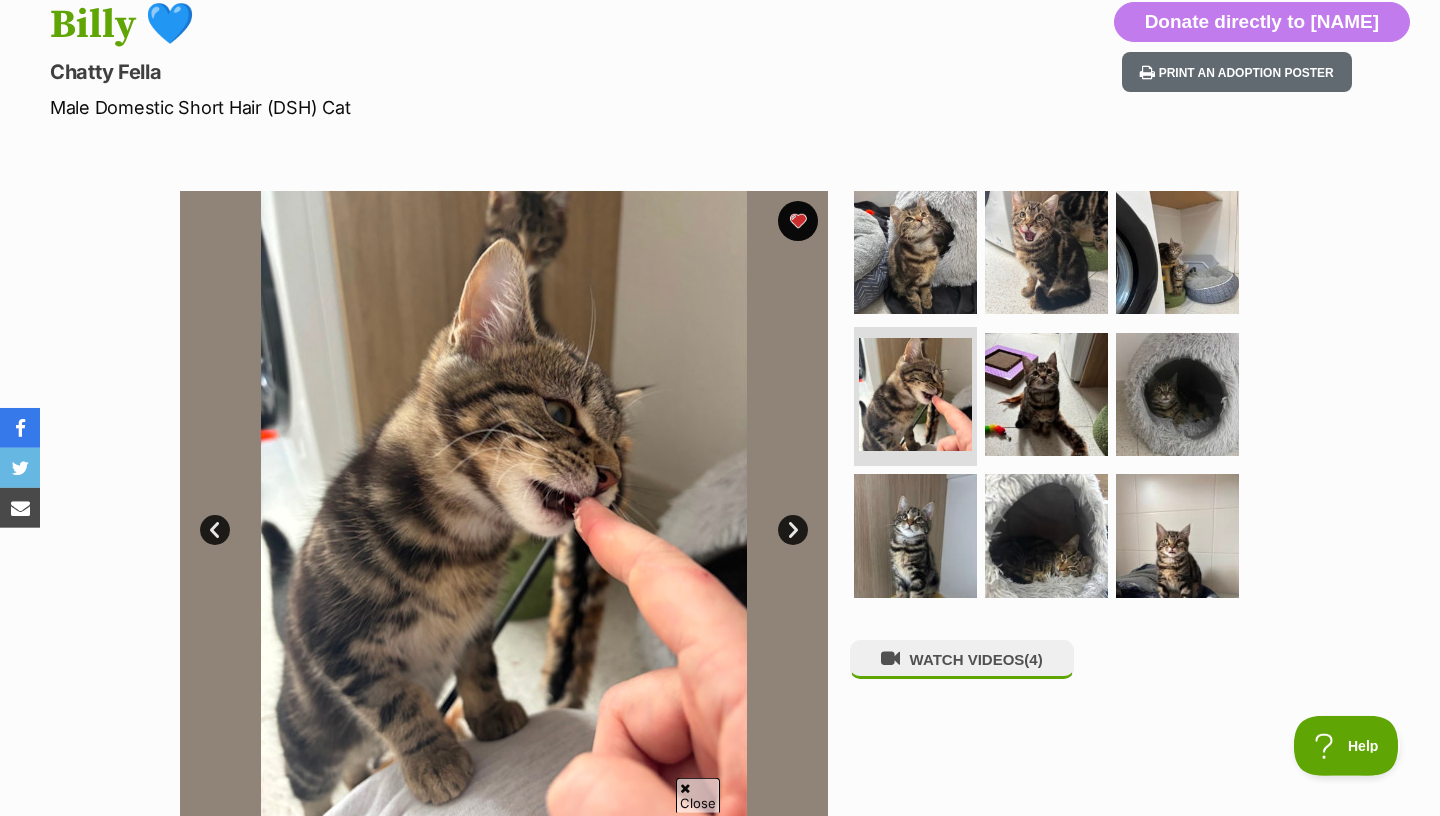 click on "Next" at bounding box center (793, 530) 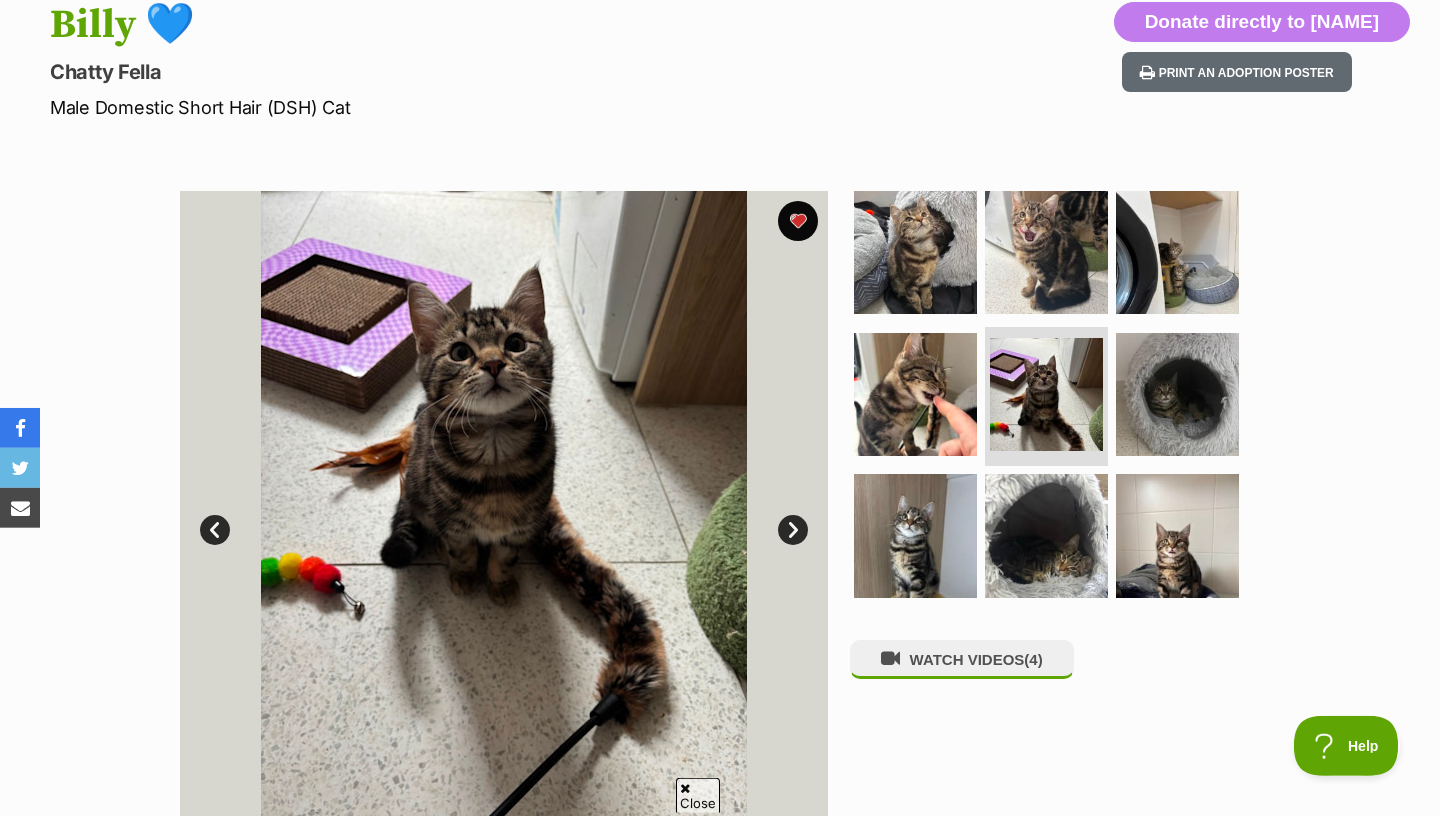 click on "Next" at bounding box center [793, 530] 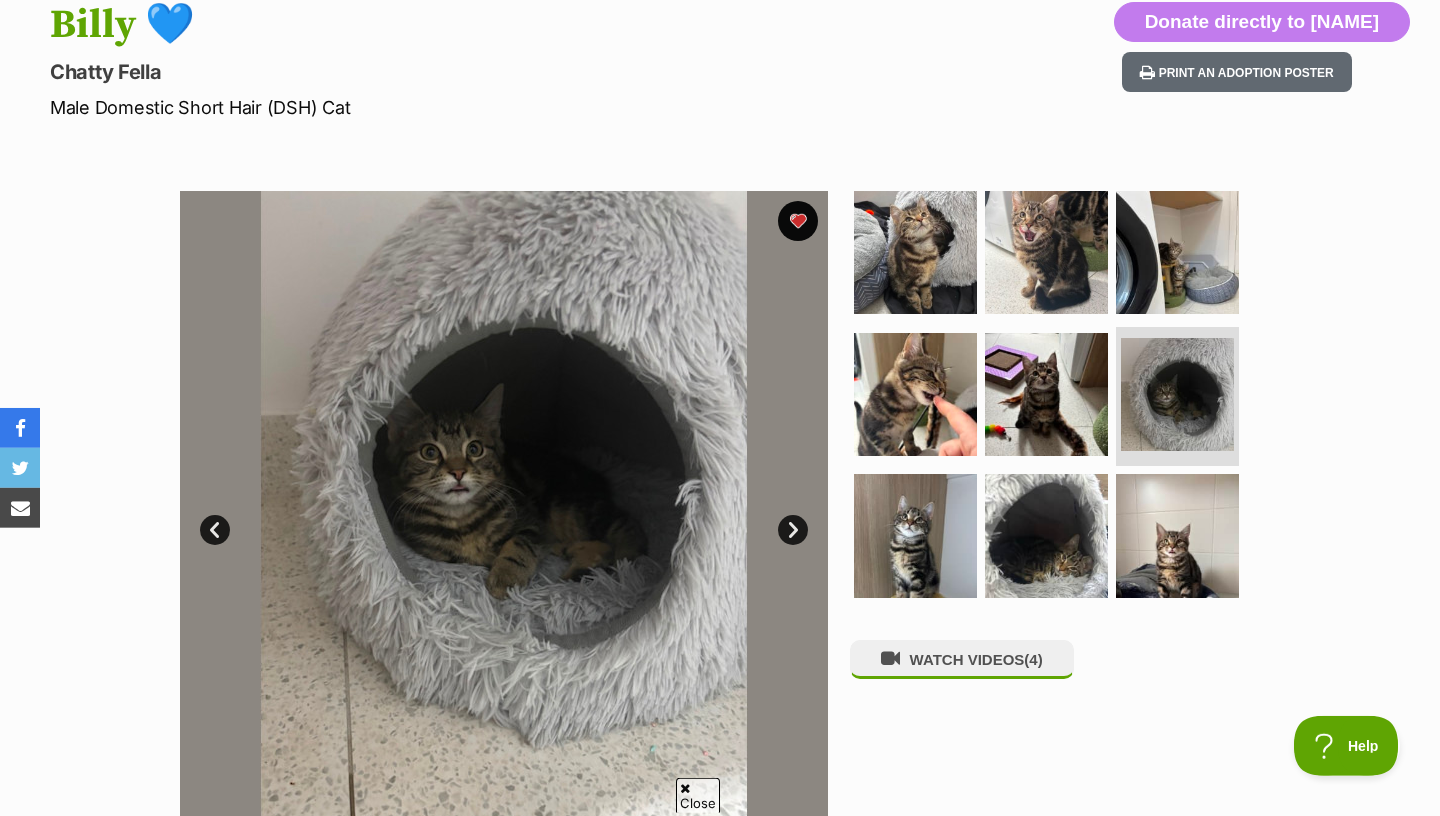 click on "Next" at bounding box center [793, 530] 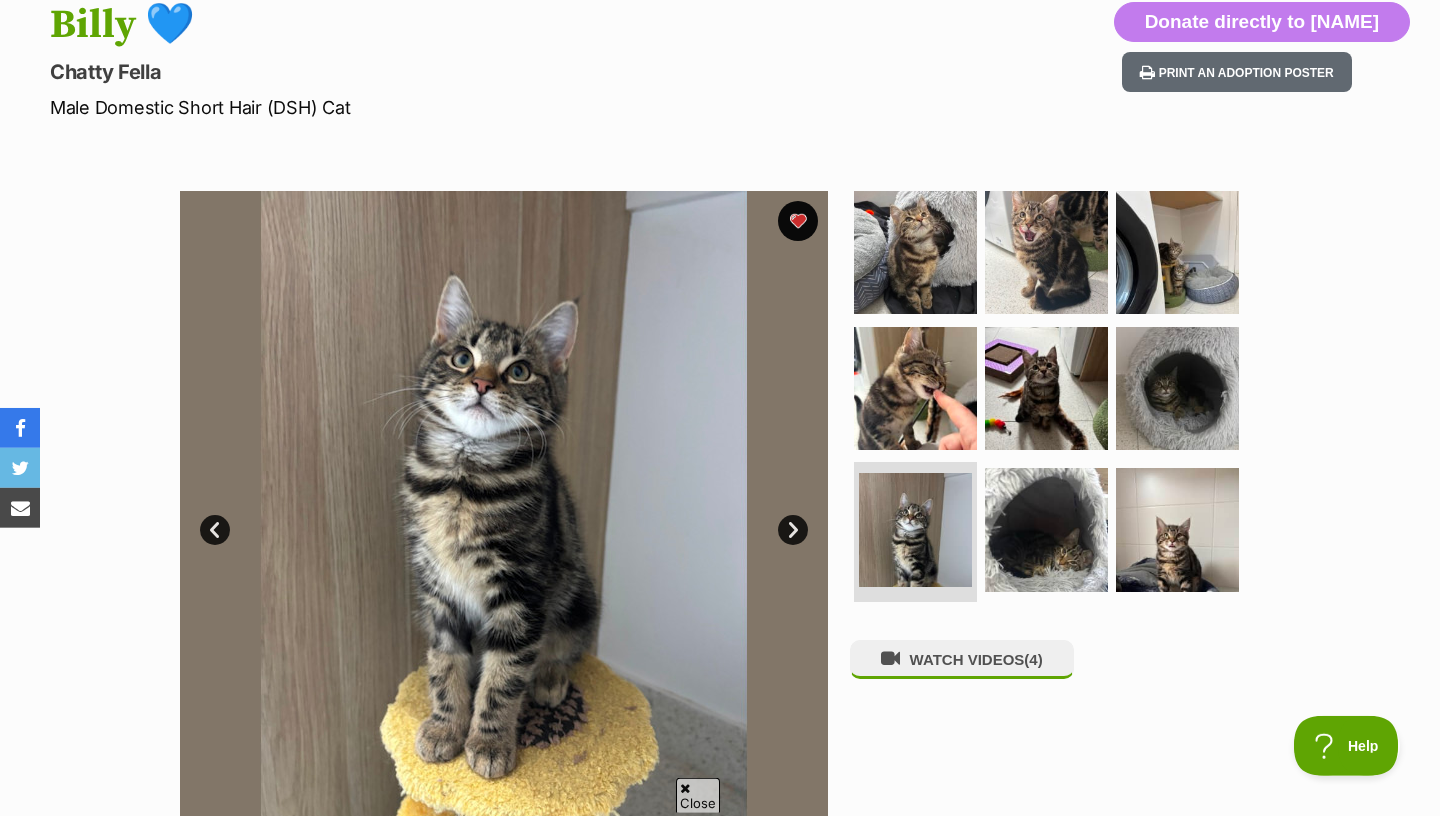 click on "Next" at bounding box center [793, 530] 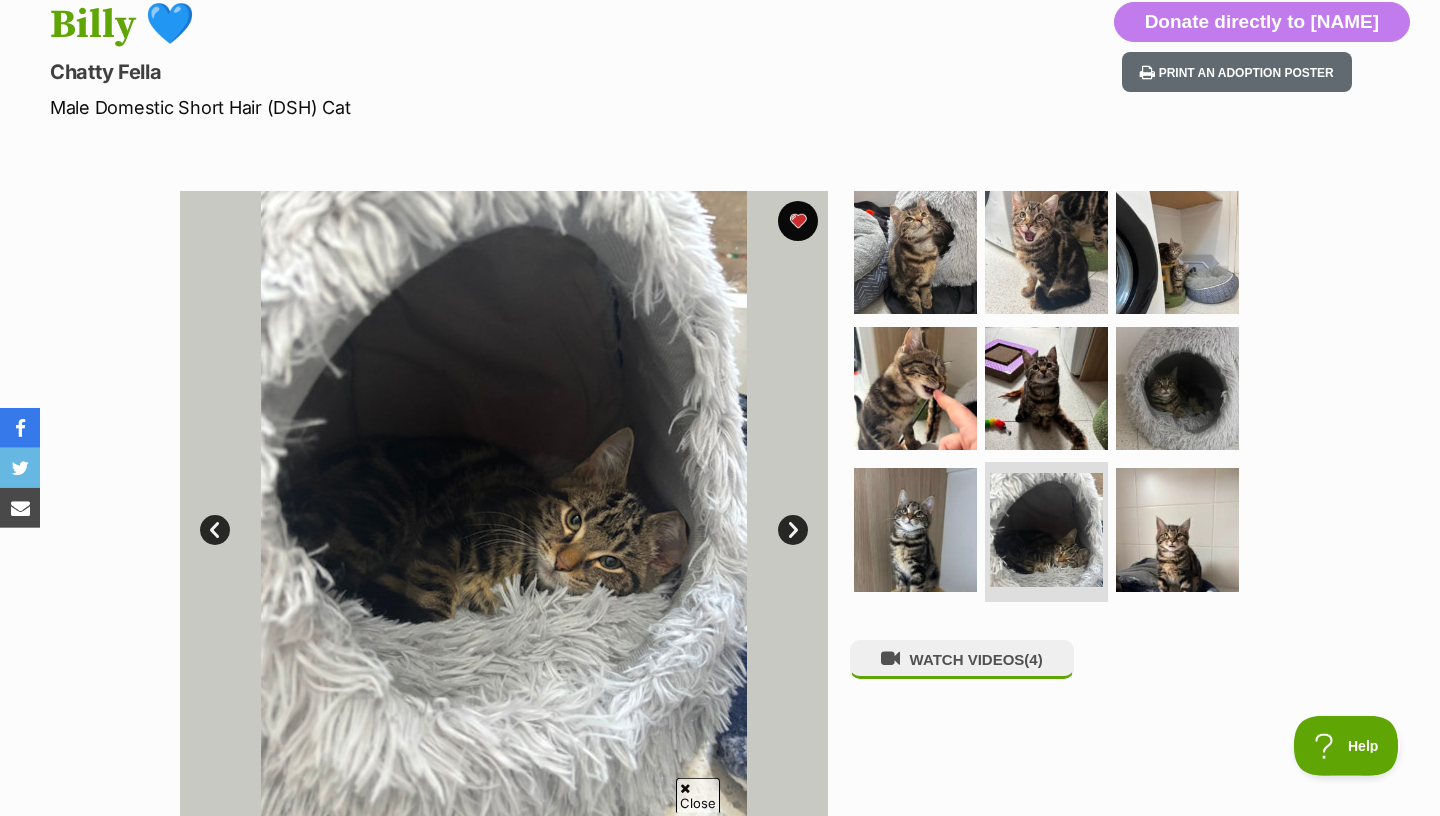 click on "Next" at bounding box center (793, 530) 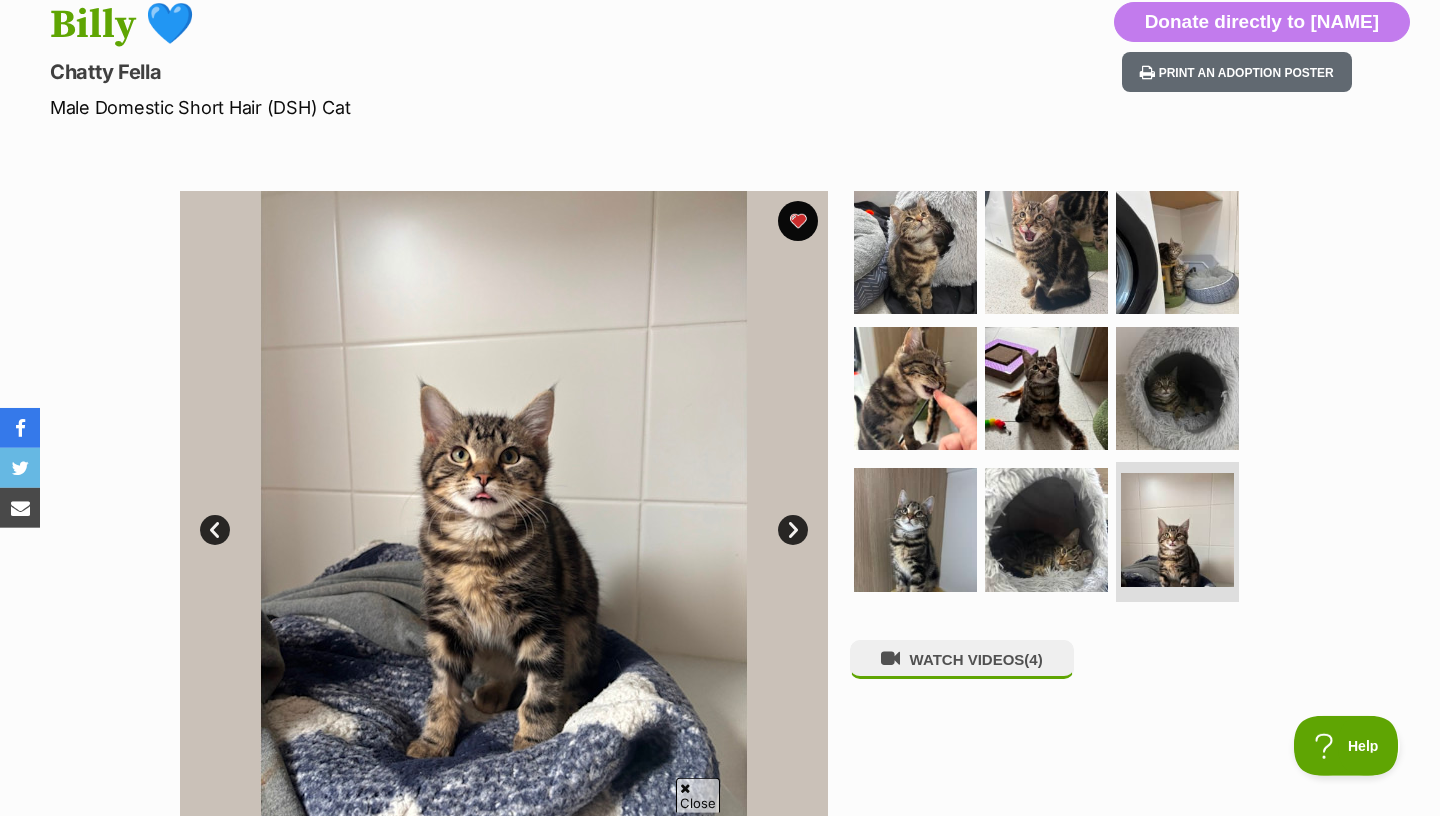 click on "Next" at bounding box center (793, 530) 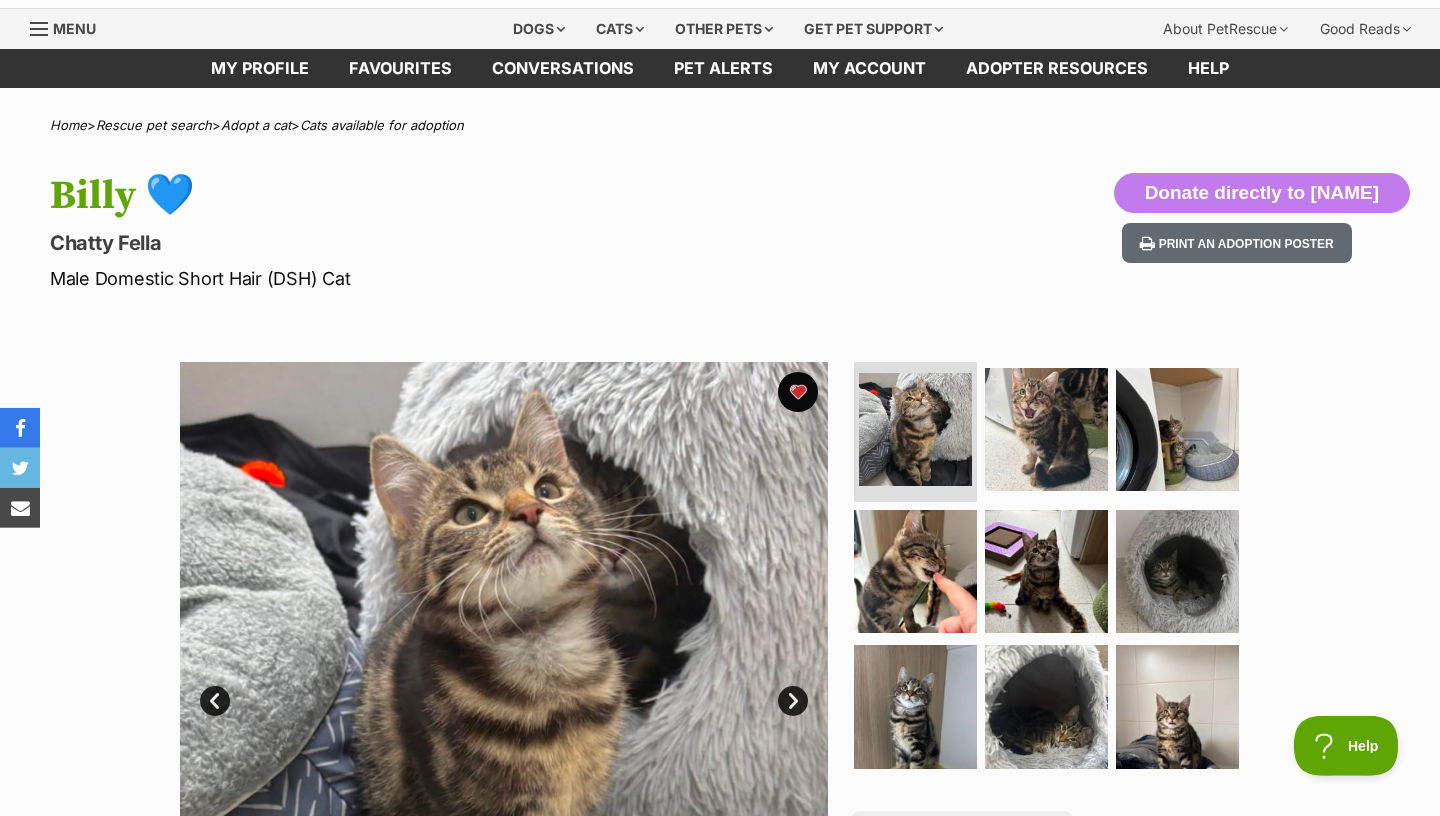 scroll, scrollTop: 0, scrollLeft: 0, axis: both 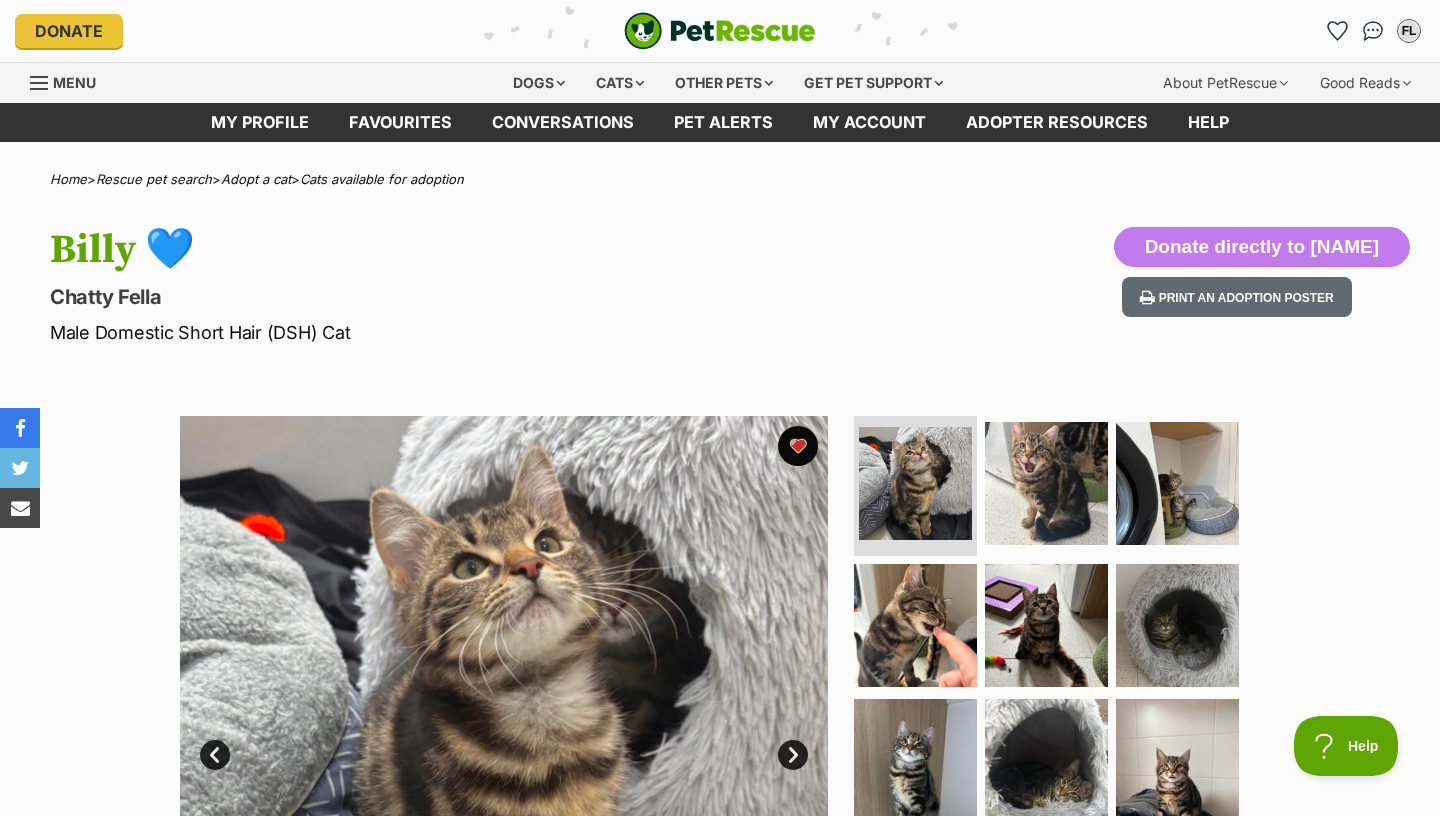 click on "Home
>
Rescue pet search
>
Adopt a cat
>
Cats available for adoption
Billy 💙
Chatty Fella
Male Domestic Short Hair (DSH) Cat
Donate directly to Billy 💙
Print an adoption poster
Available
1
of 9 images
1
of 9 images
1
of 9 images
1
of 9 images
1
of 9 images
1
of 9 images
1
of 9 images
1
of 9 images
1
of 9 images
Next Prev 1 2 3 4 5 6 7 8 9
WATCH VIDEOS
(4)
Donate to Billy 💙
Donate to Billy 💙 at Heart & Soul via Shout
Advertisement
AD
Adoption information
I've been adopted!
This pet is no longer available
On Hold
Enquire about Billy 💙
Find available pets like this!
Rescue group
Heart & Soul
1135711" at bounding box center (720, 1759) 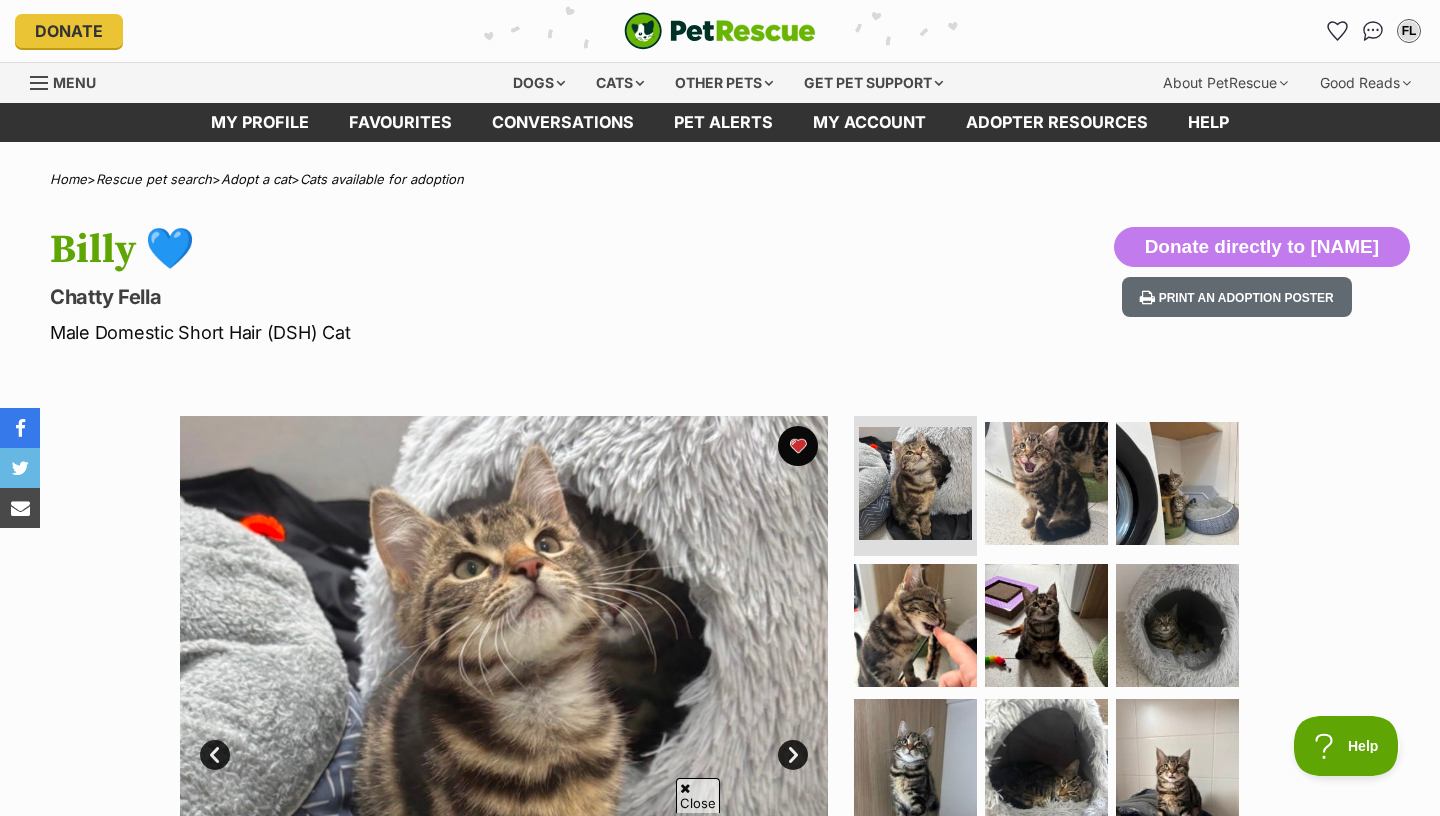 scroll, scrollTop: 136, scrollLeft: 0, axis: vertical 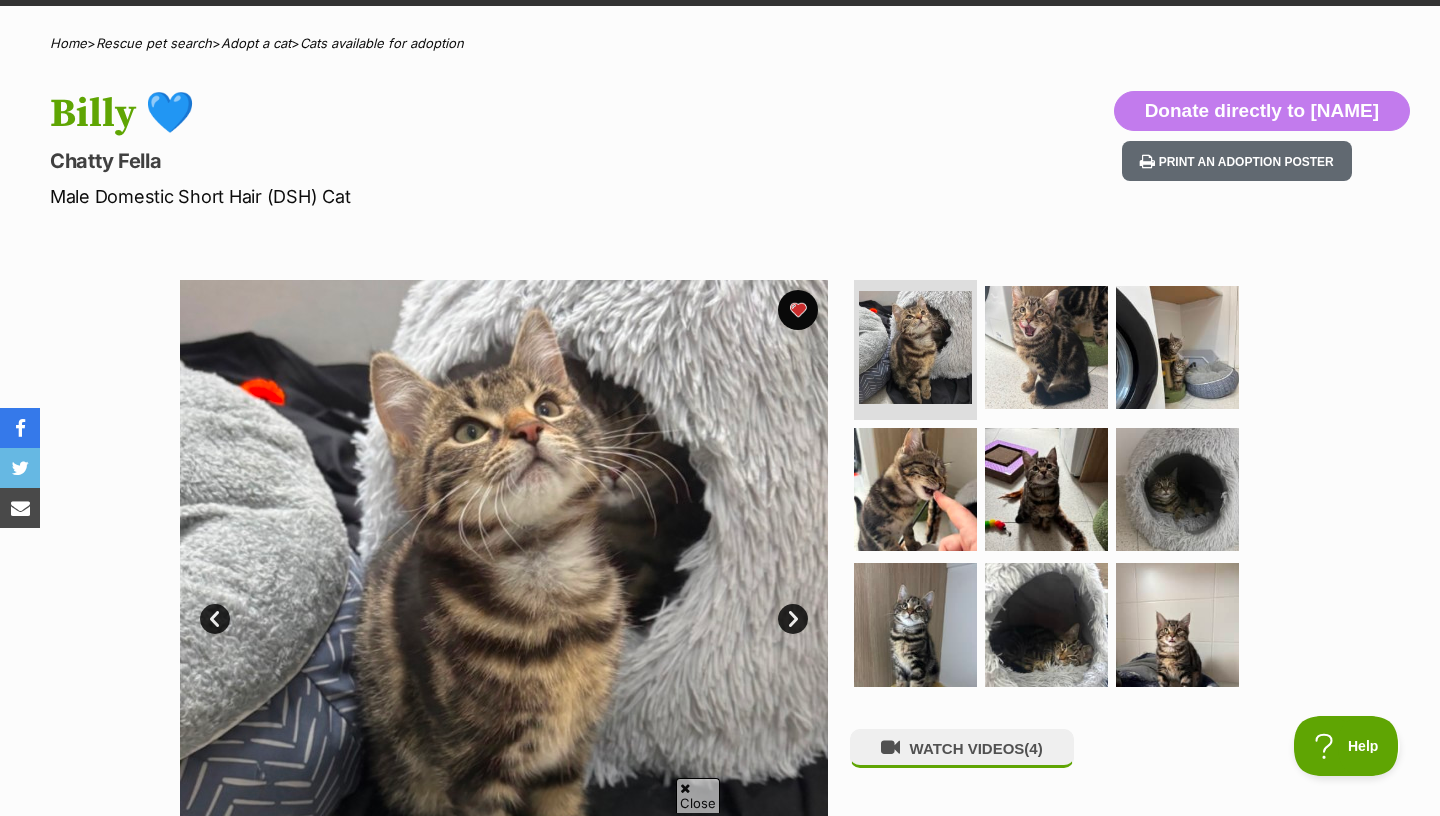click on "Next" at bounding box center (793, 619) 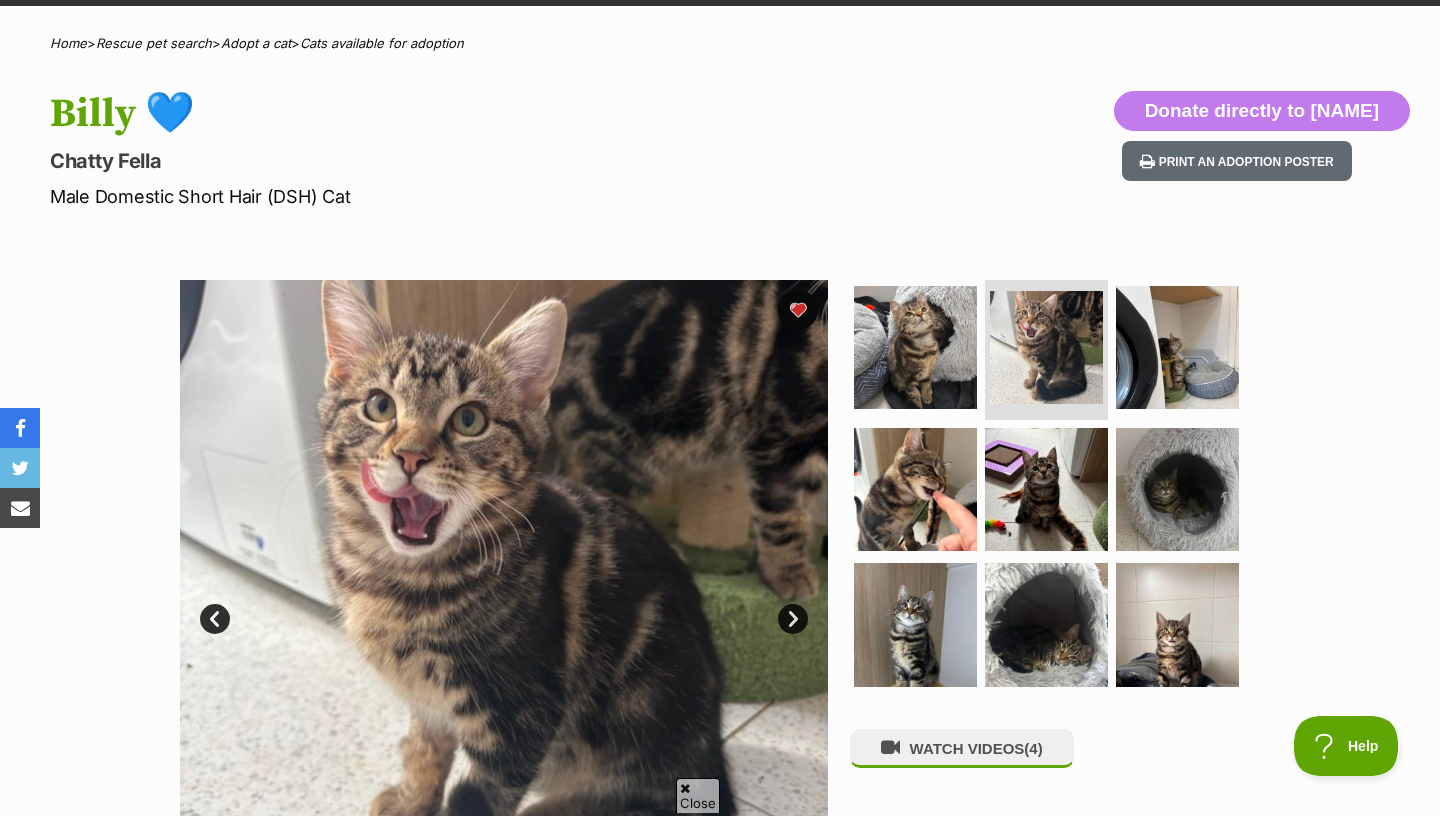 click on "Next" at bounding box center [793, 619] 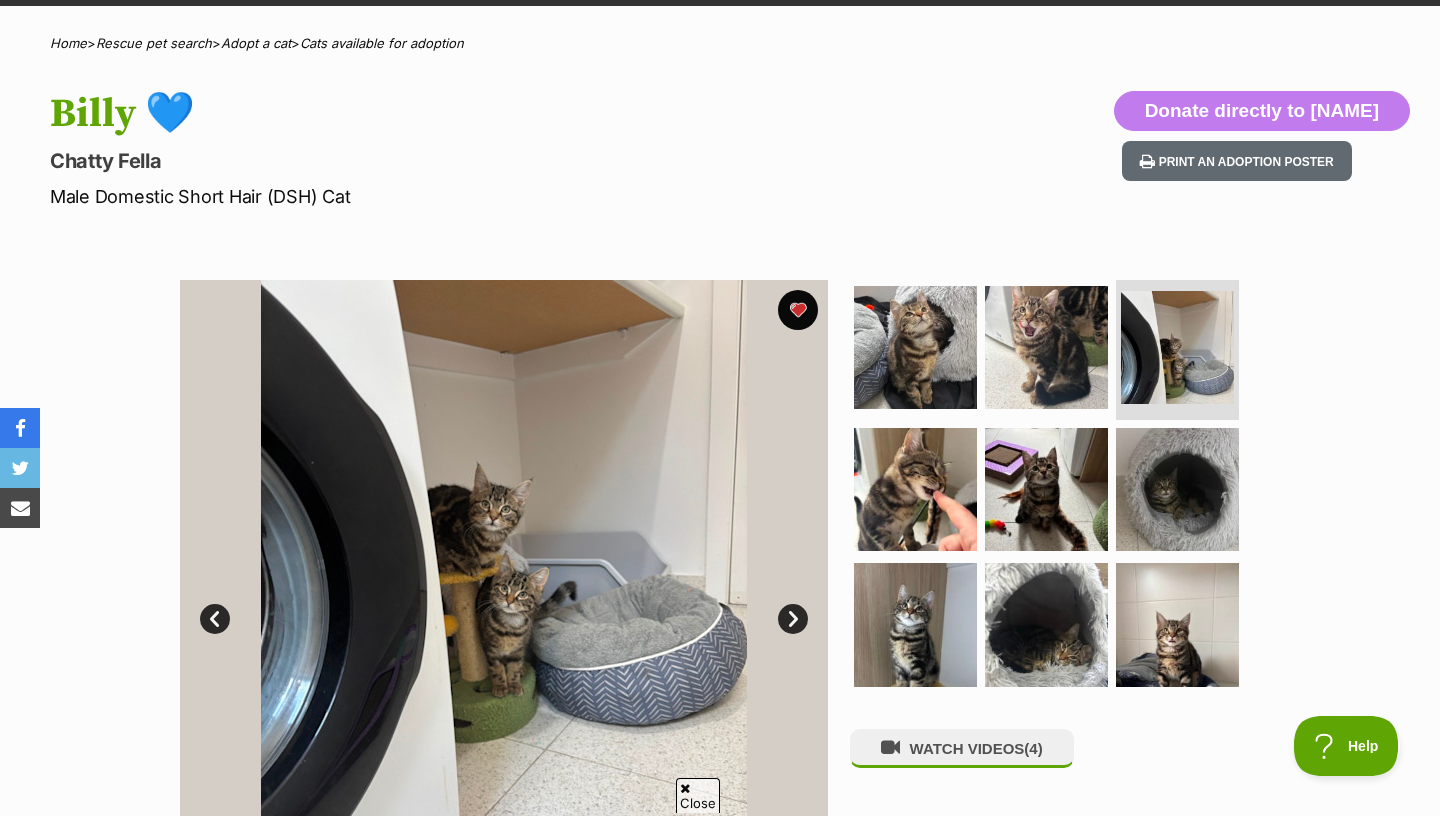 click on "Next" at bounding box center [793, 619] 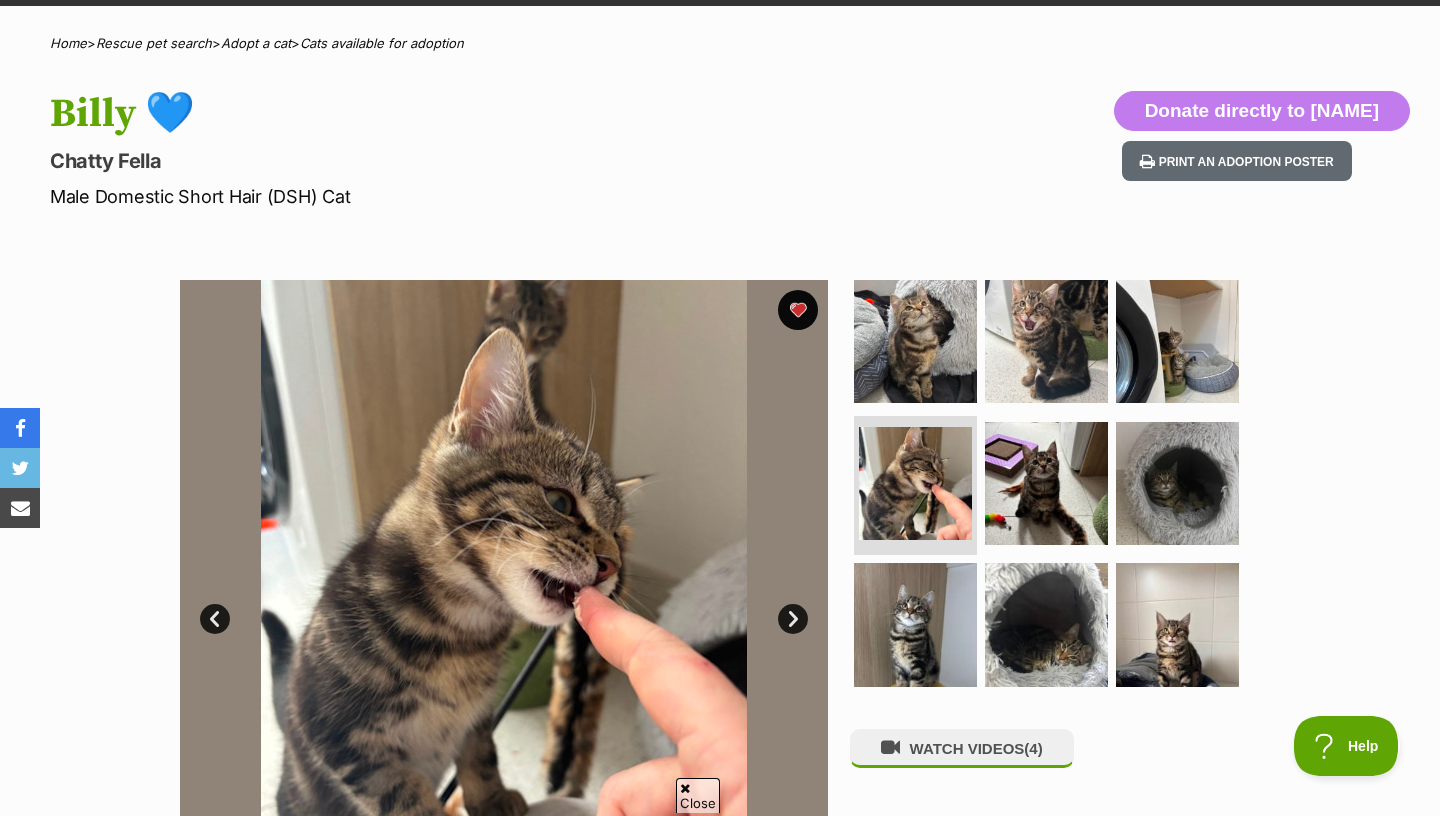 click on "Next" at bounding box center (793, 619) 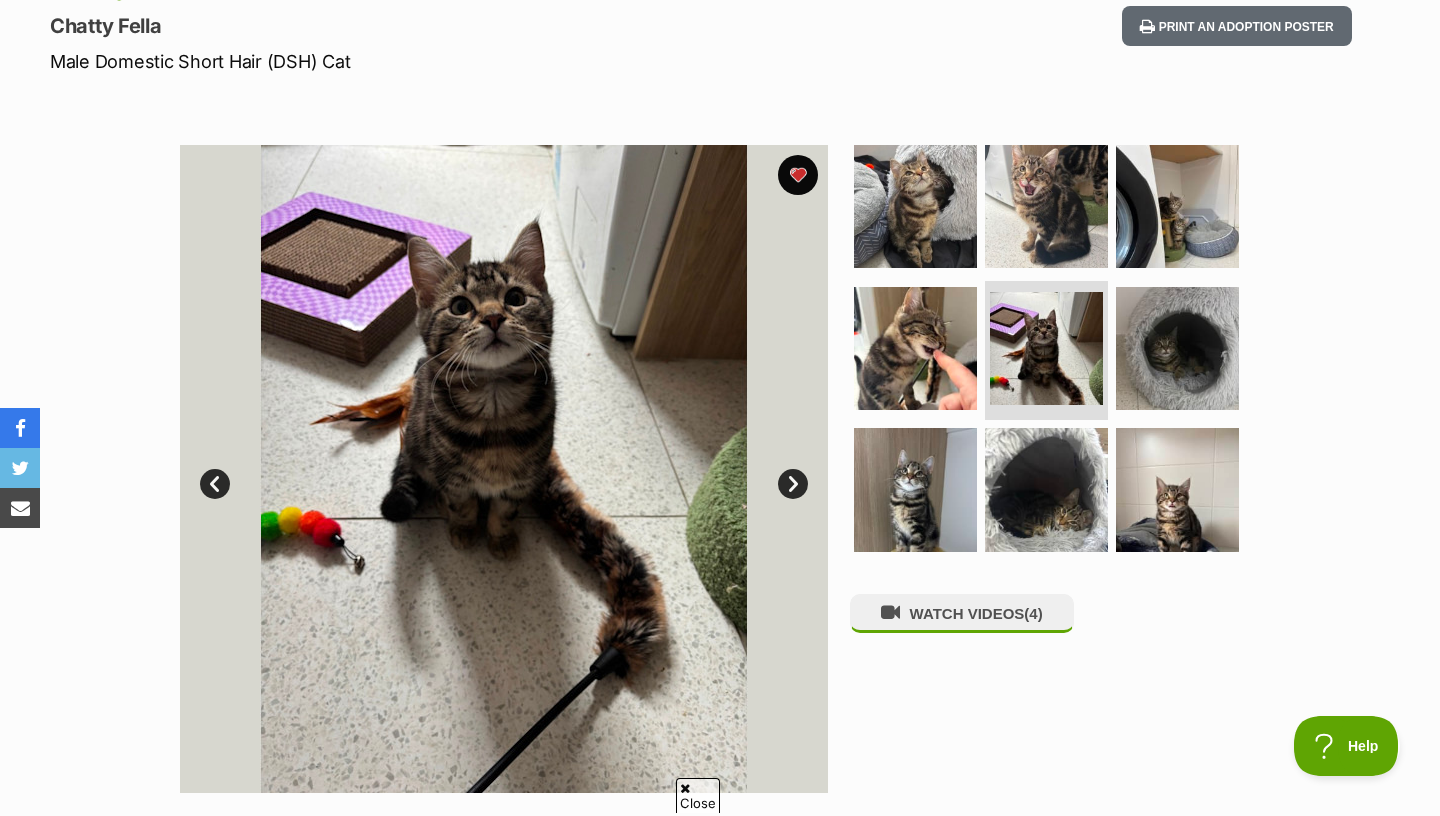 scroll, scrollTop: 308, scrollLeft: 0, axis: vertical 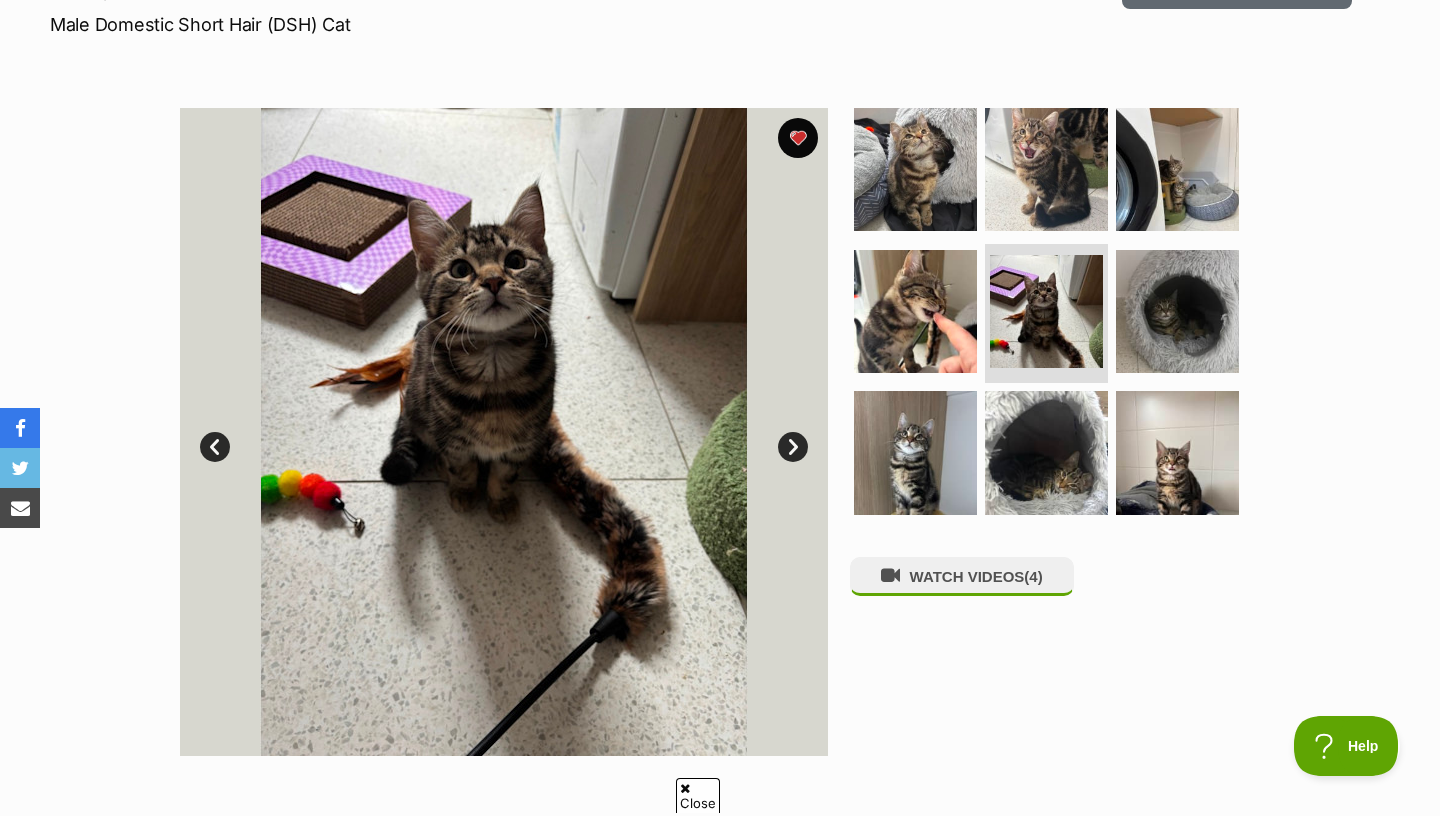 click on "Next" at bounding box center (793, 447) 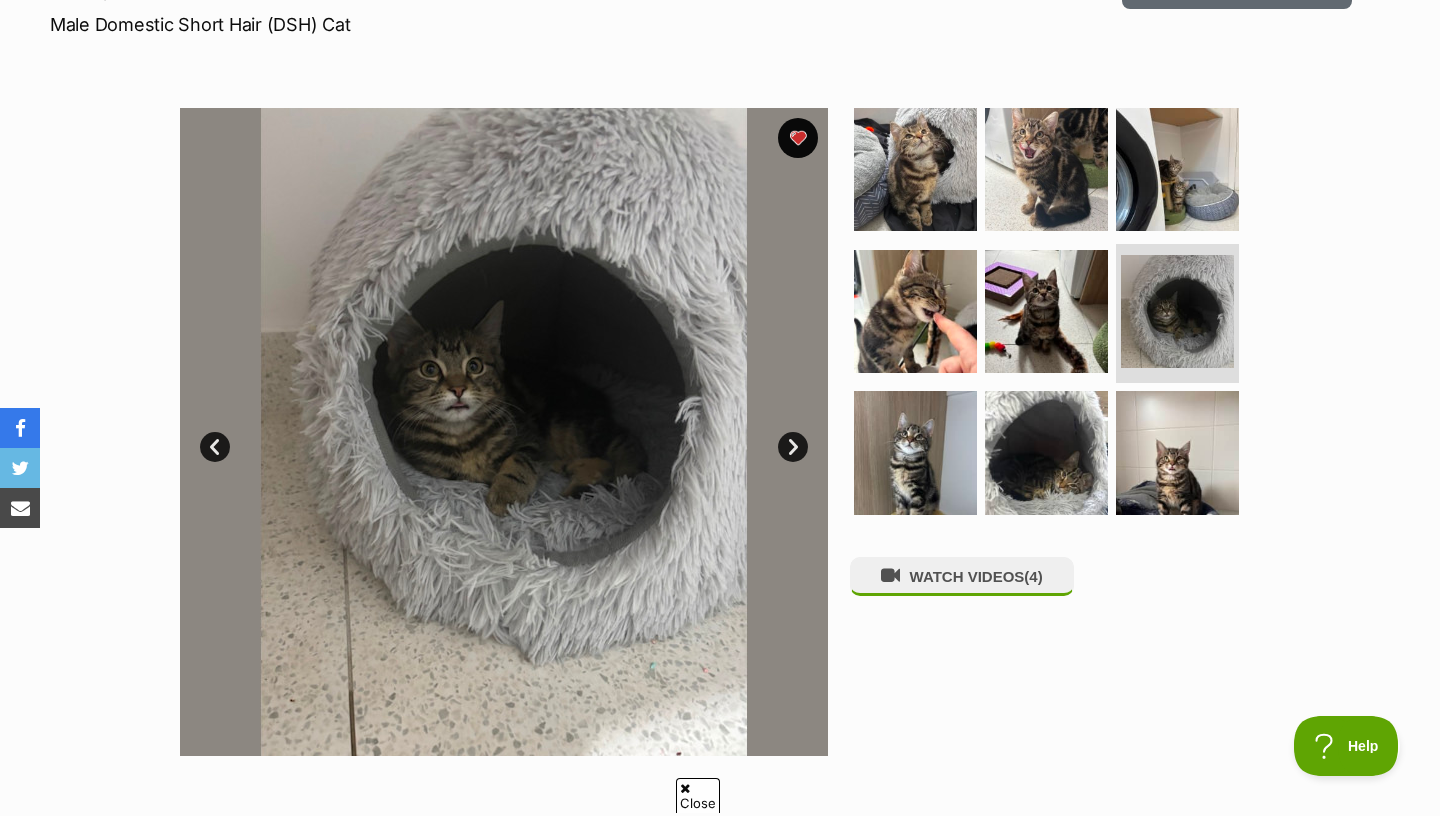 click on "Next" at bounding box center (793, 447) 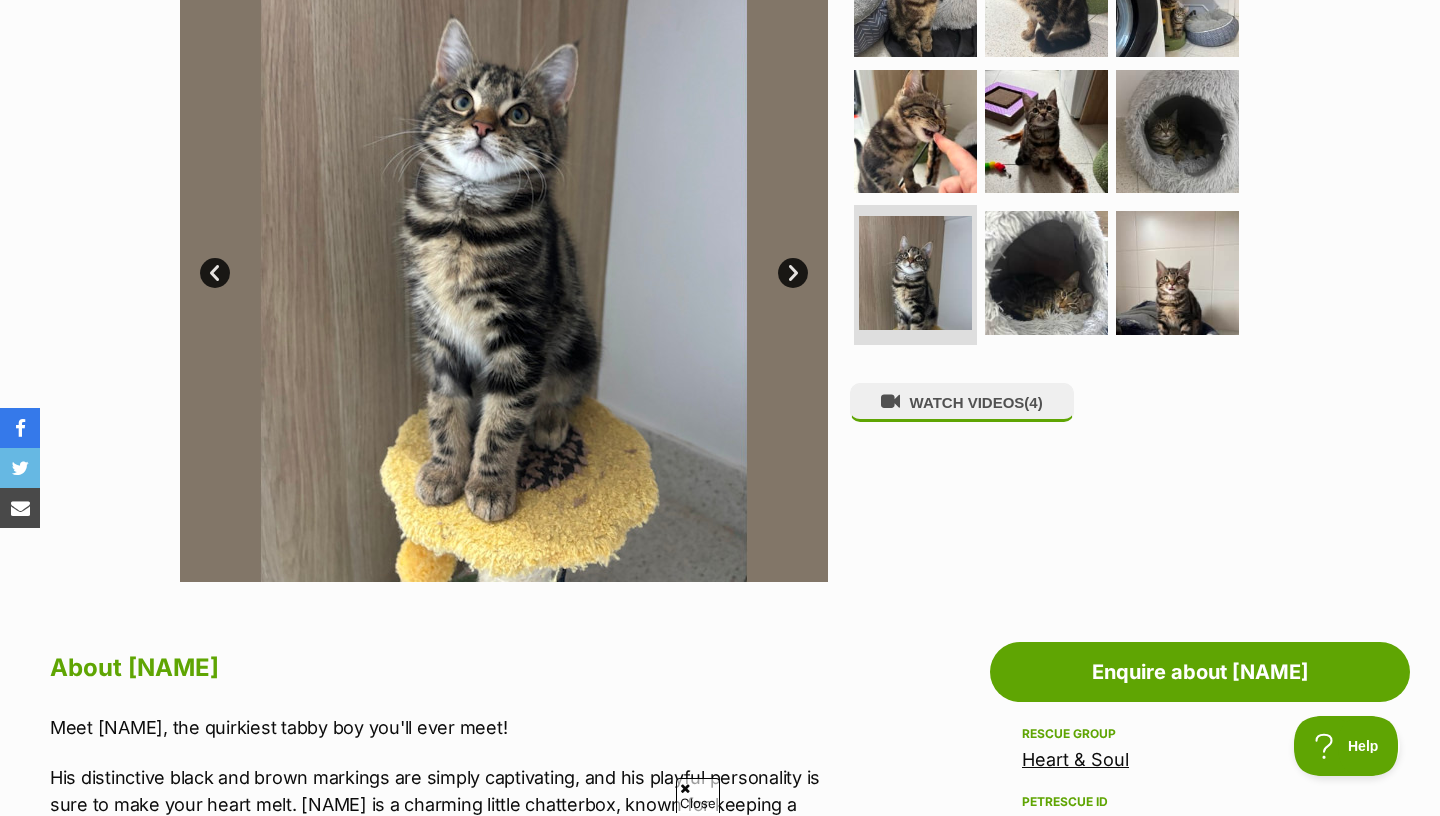 scroll, scrollTop: 1088, scrollLeft: 0, axis: vertical 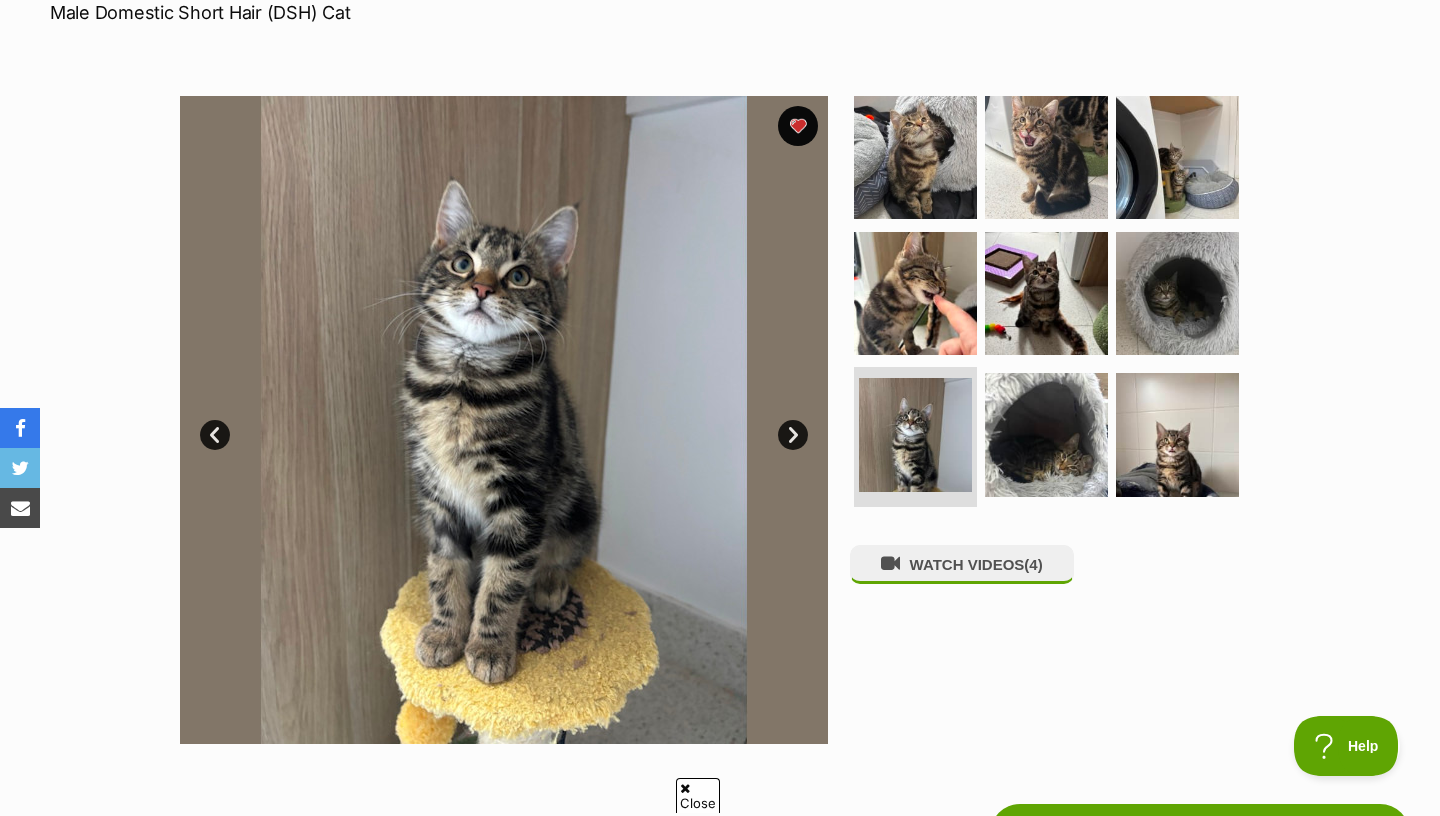 click on "Next" at bounding box center [793, 435] 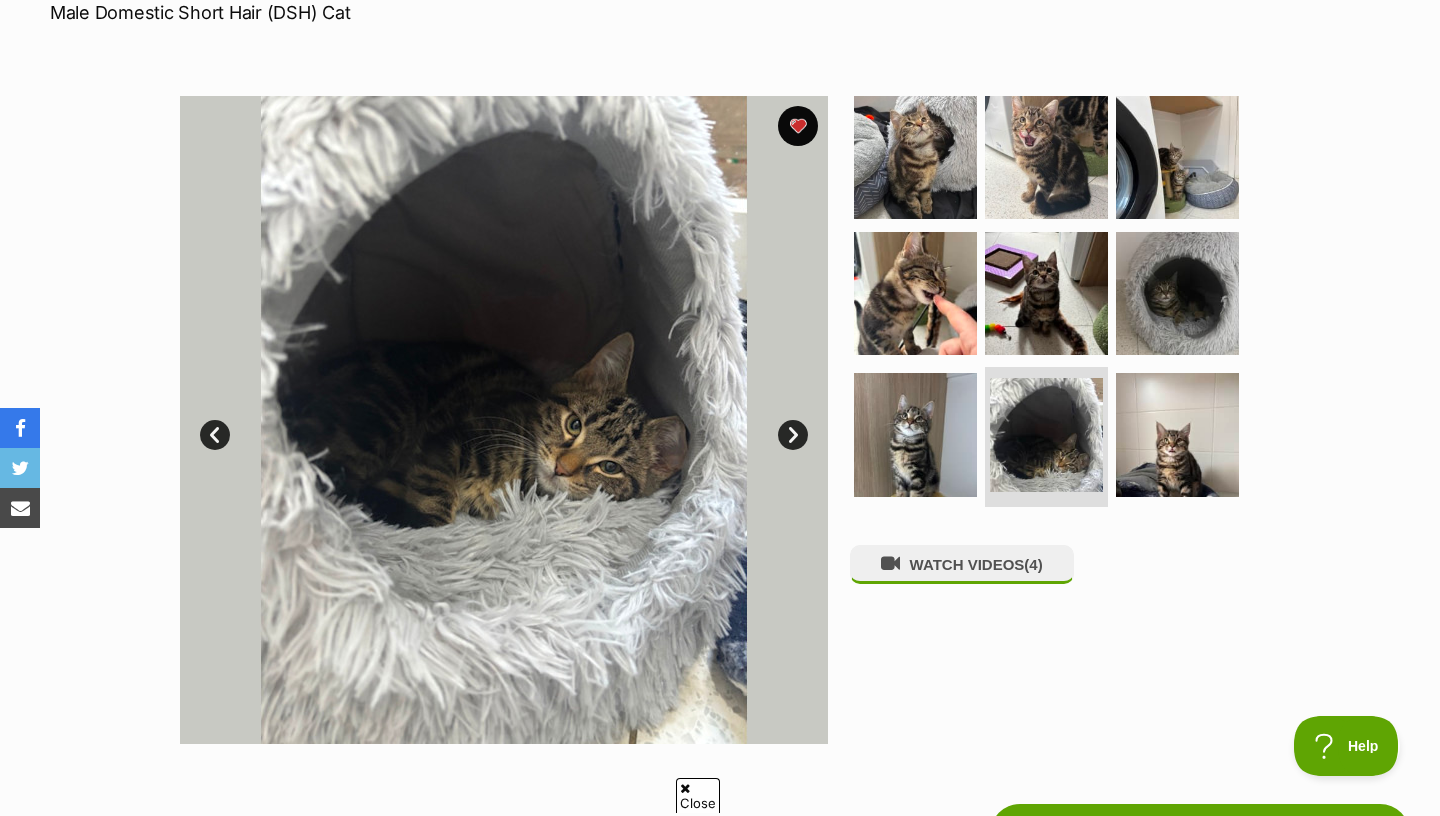 click on "Next" at bounding box center (793, 435) 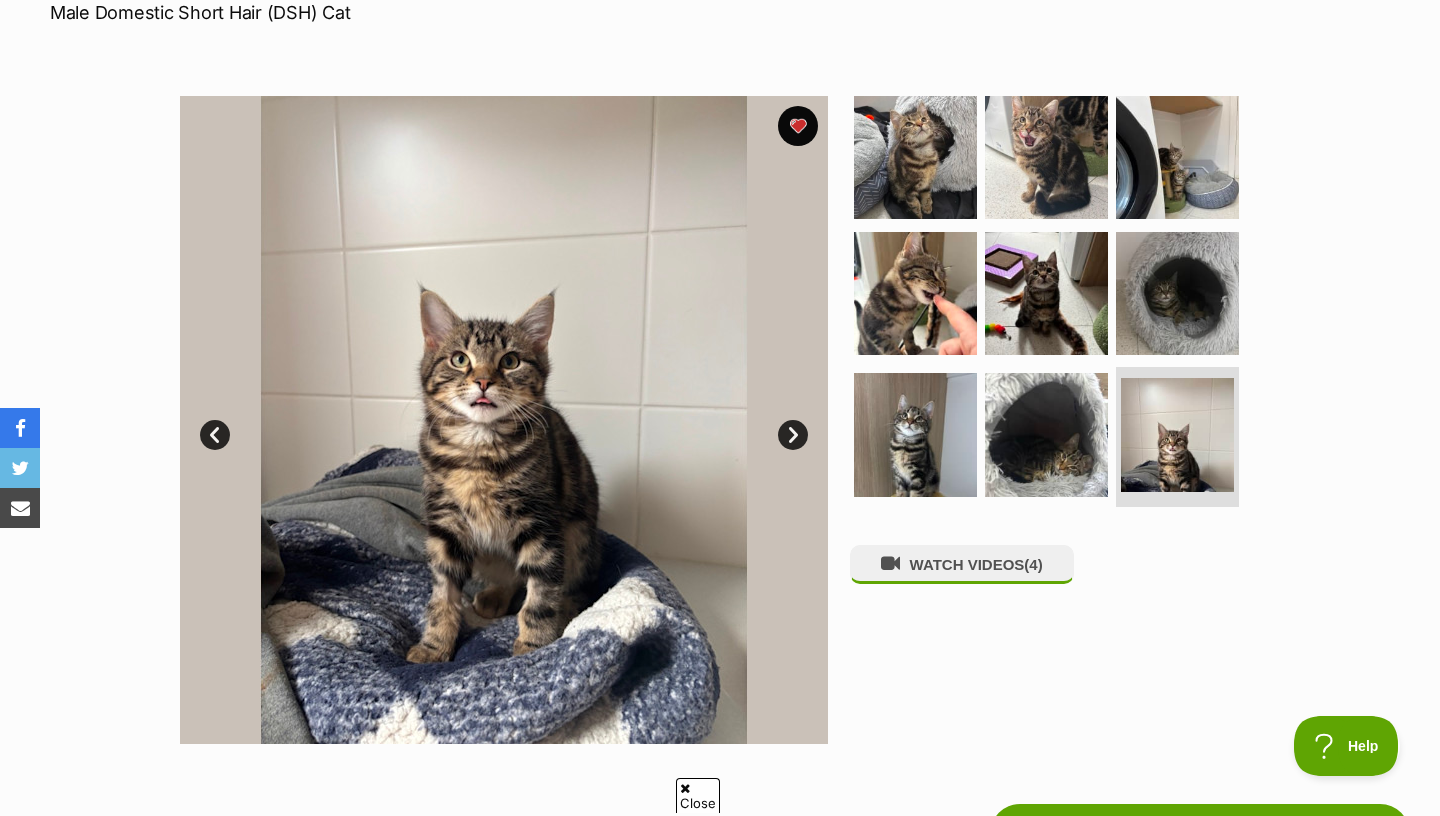 click on "Next" at bounding box center [793, 435] 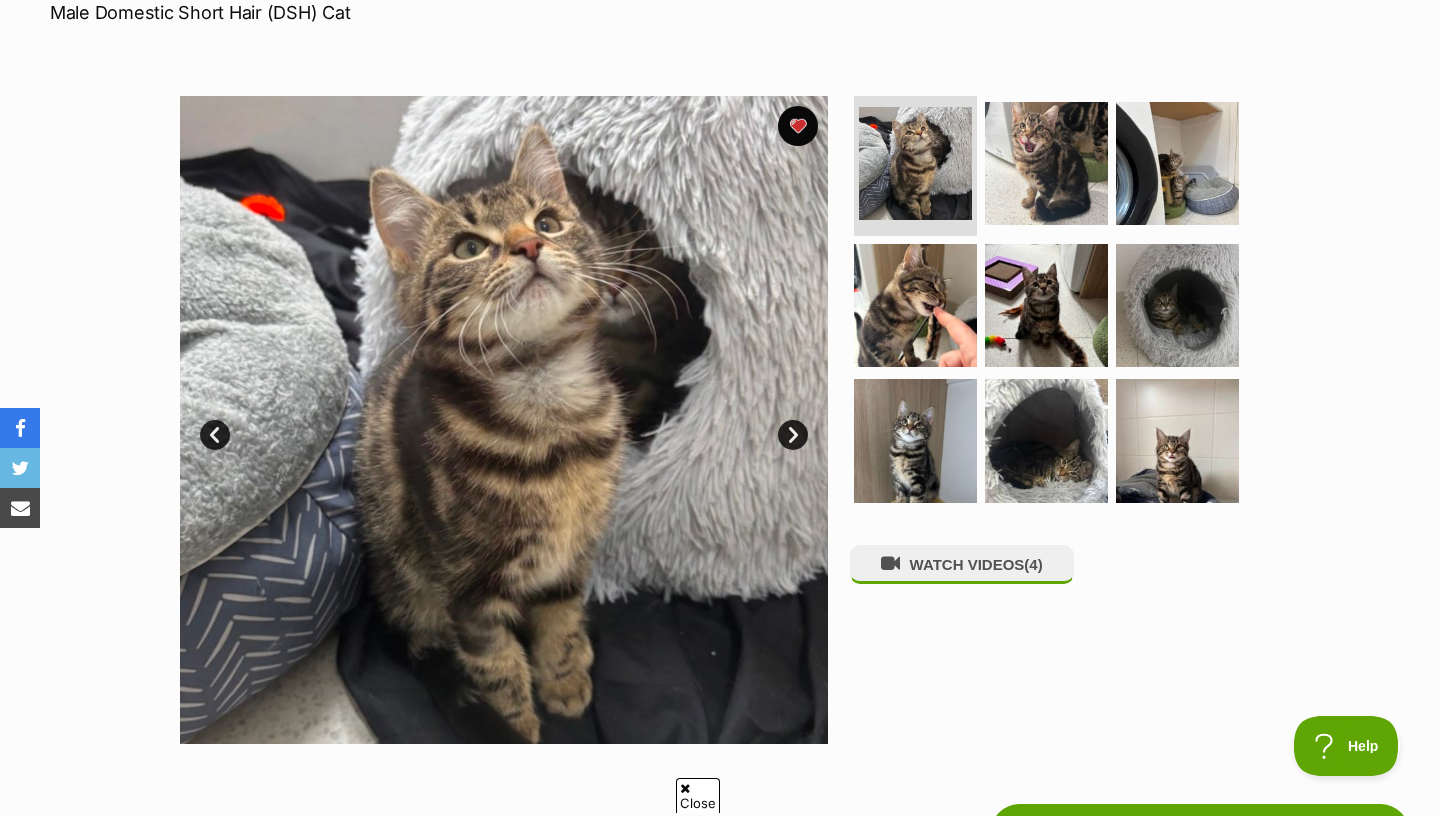 click on "Next" at bounding box center [793, 435] 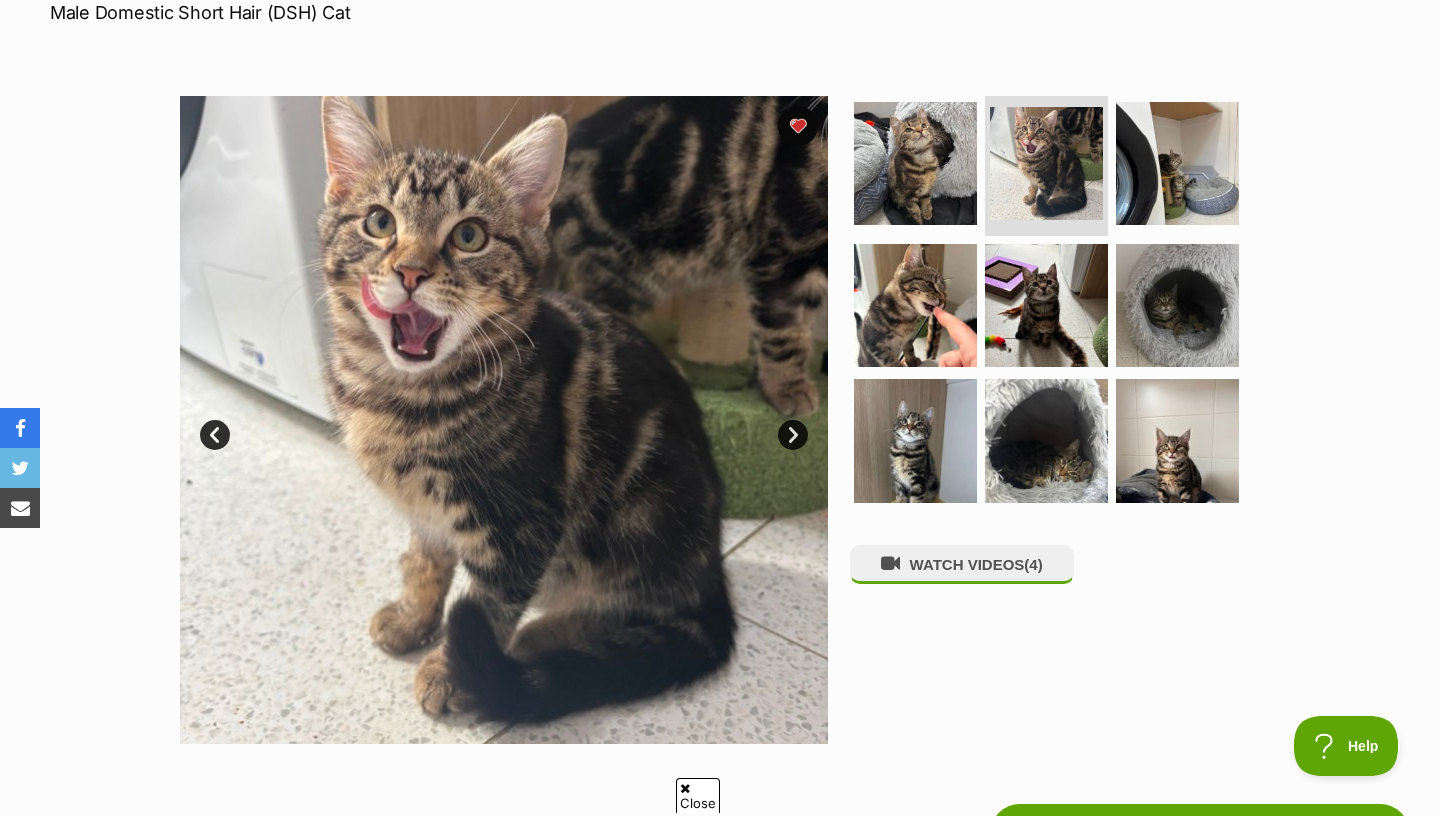 click on "Next" at bounding box center [793, 435] 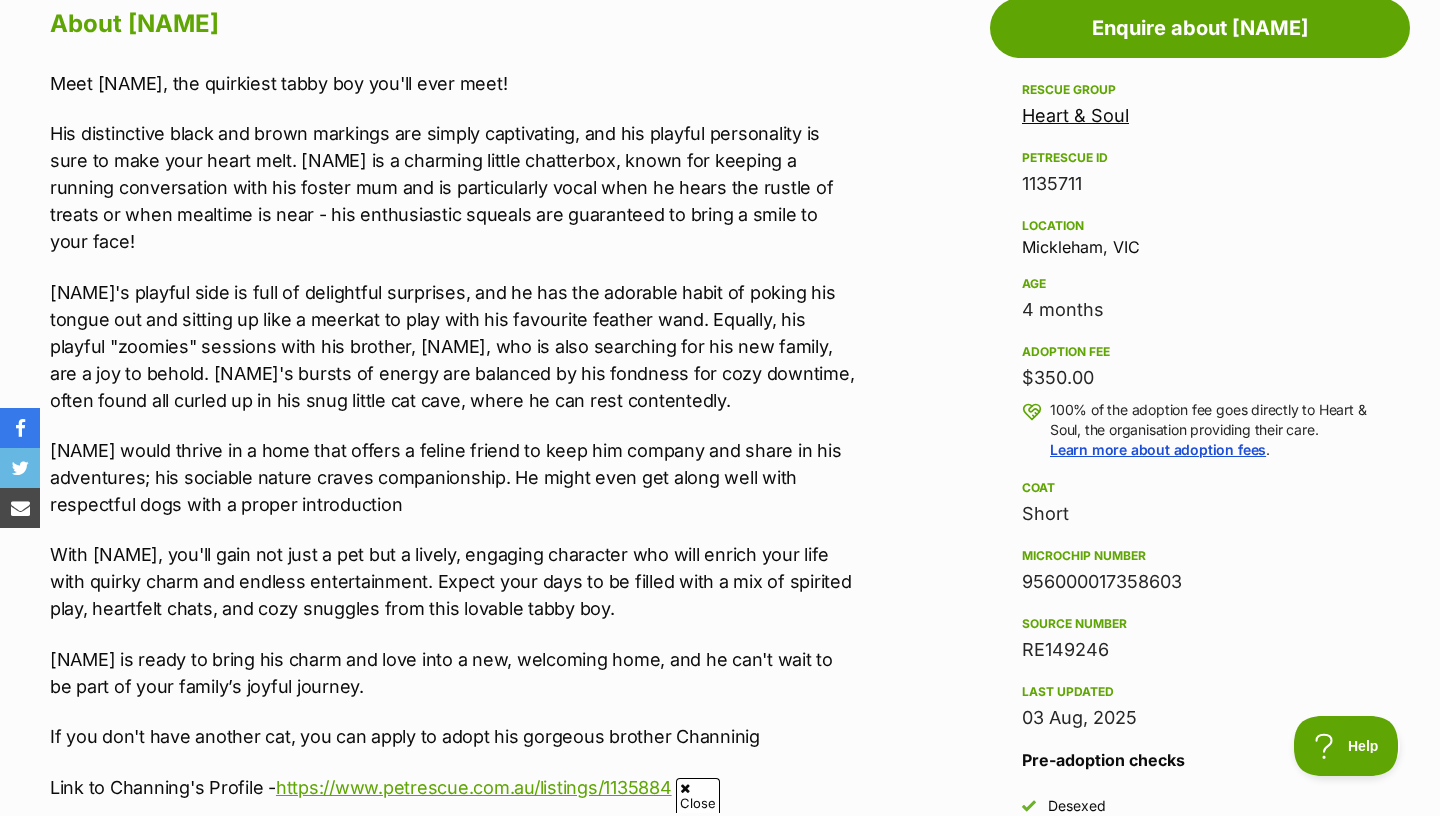 scroll, scrollTop: 1077, scrollLeft: 0, axis: vertical 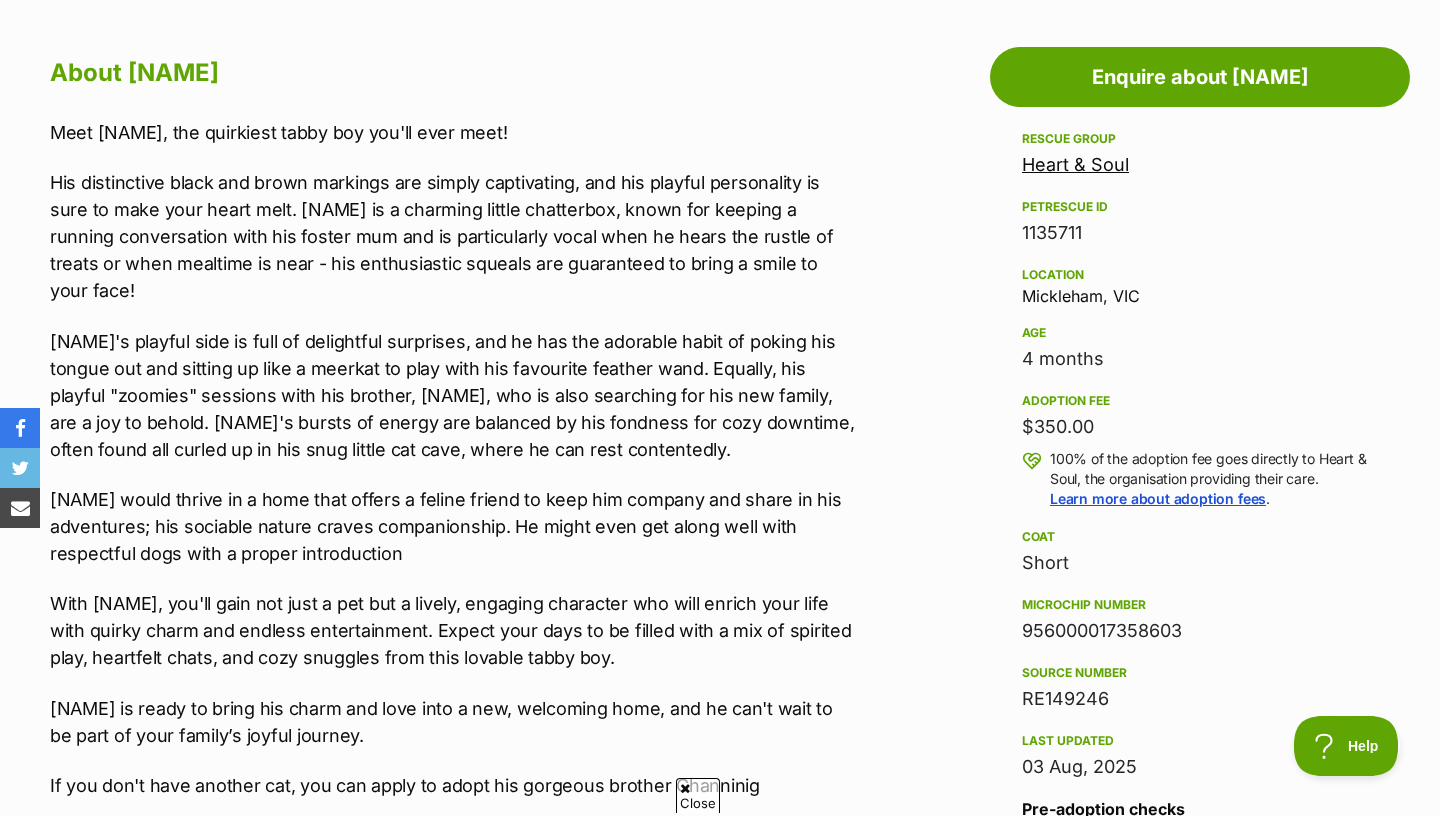 click on "Heart & Soul" at bounding box center [1075, 164] 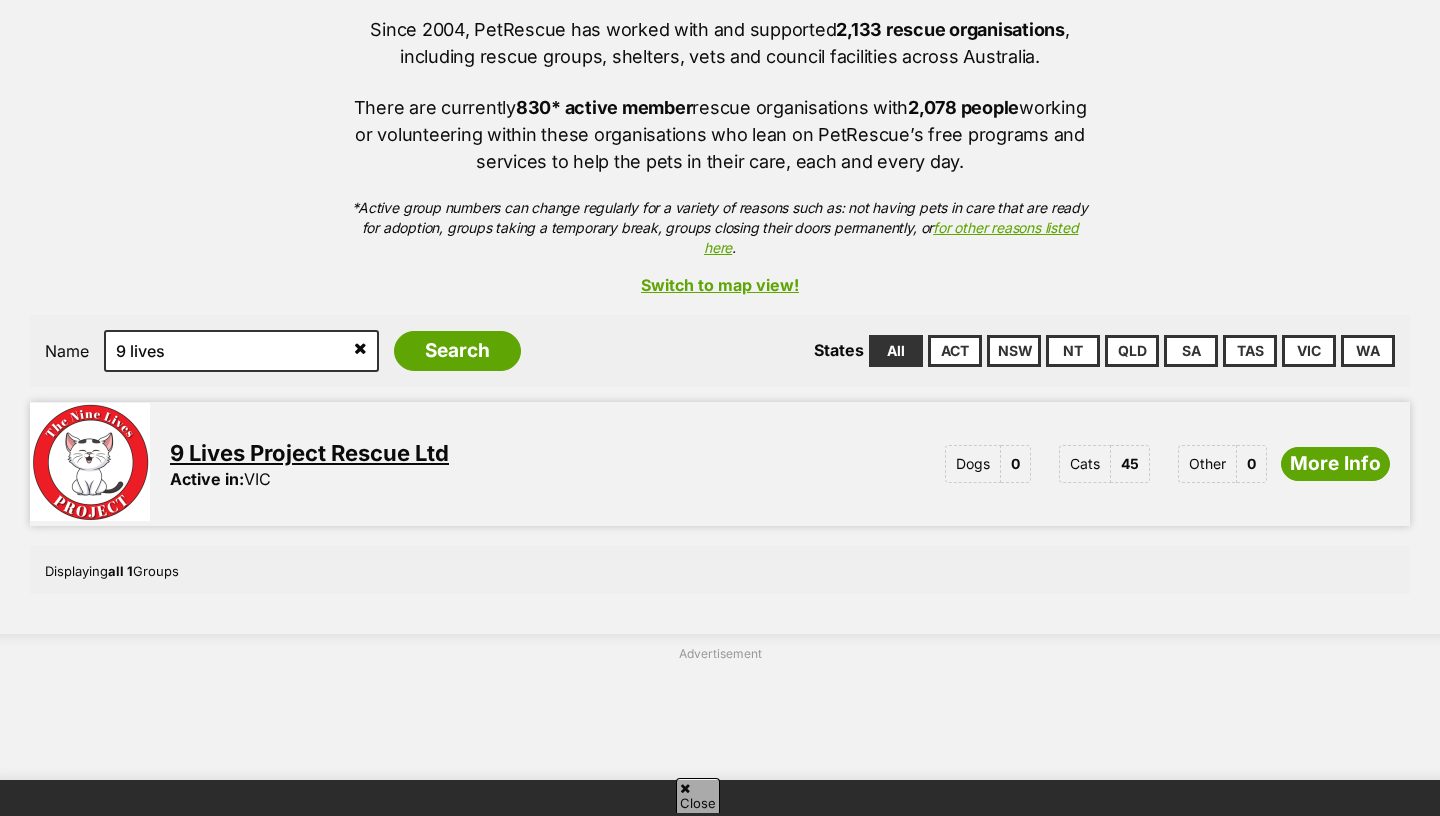 scroll, scrollTop: 422, scrollLeft: 0, axis: vertical 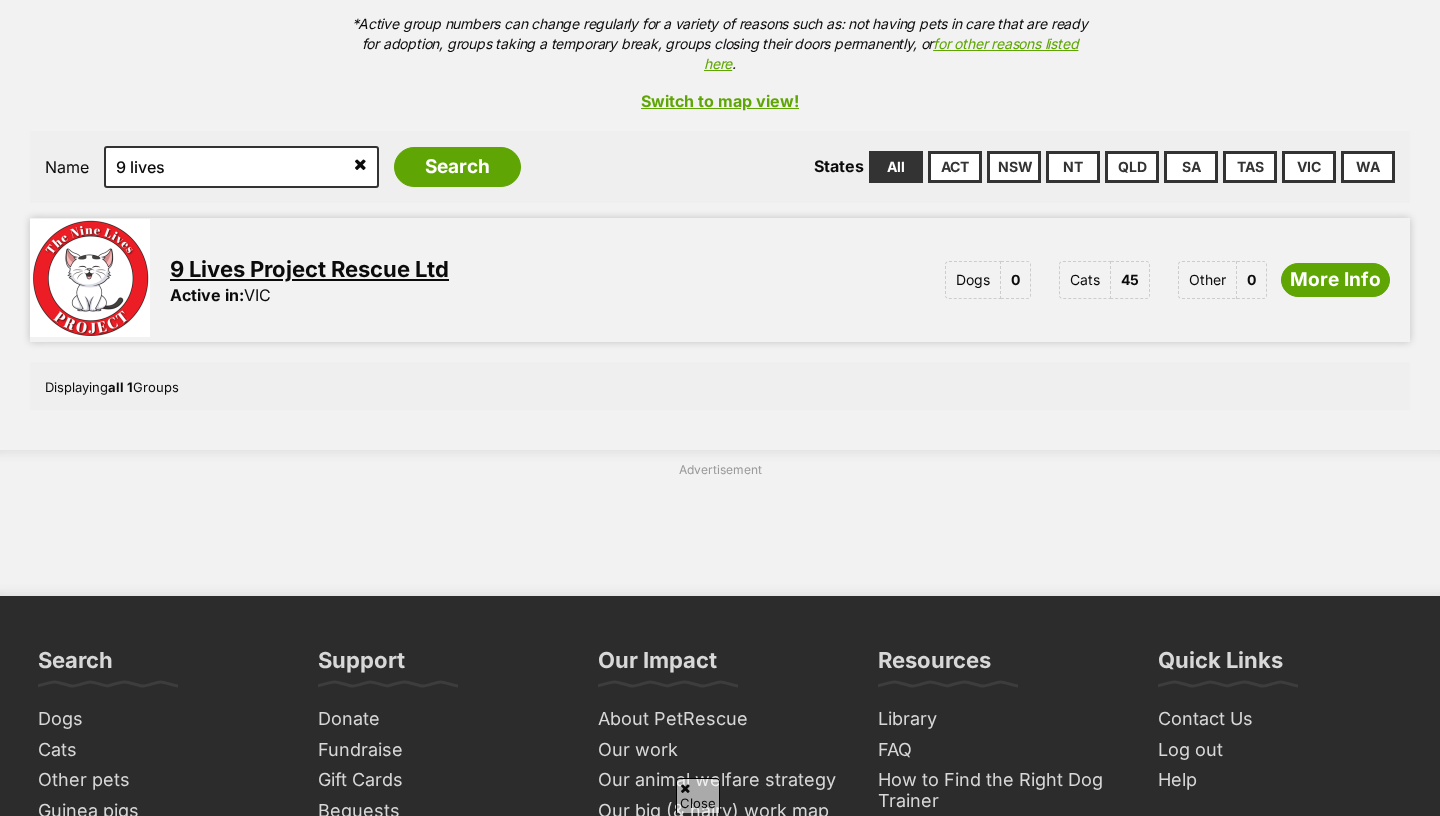 click on "9 Lives Project Rescue Ltd" at bounding box center (309, 269) 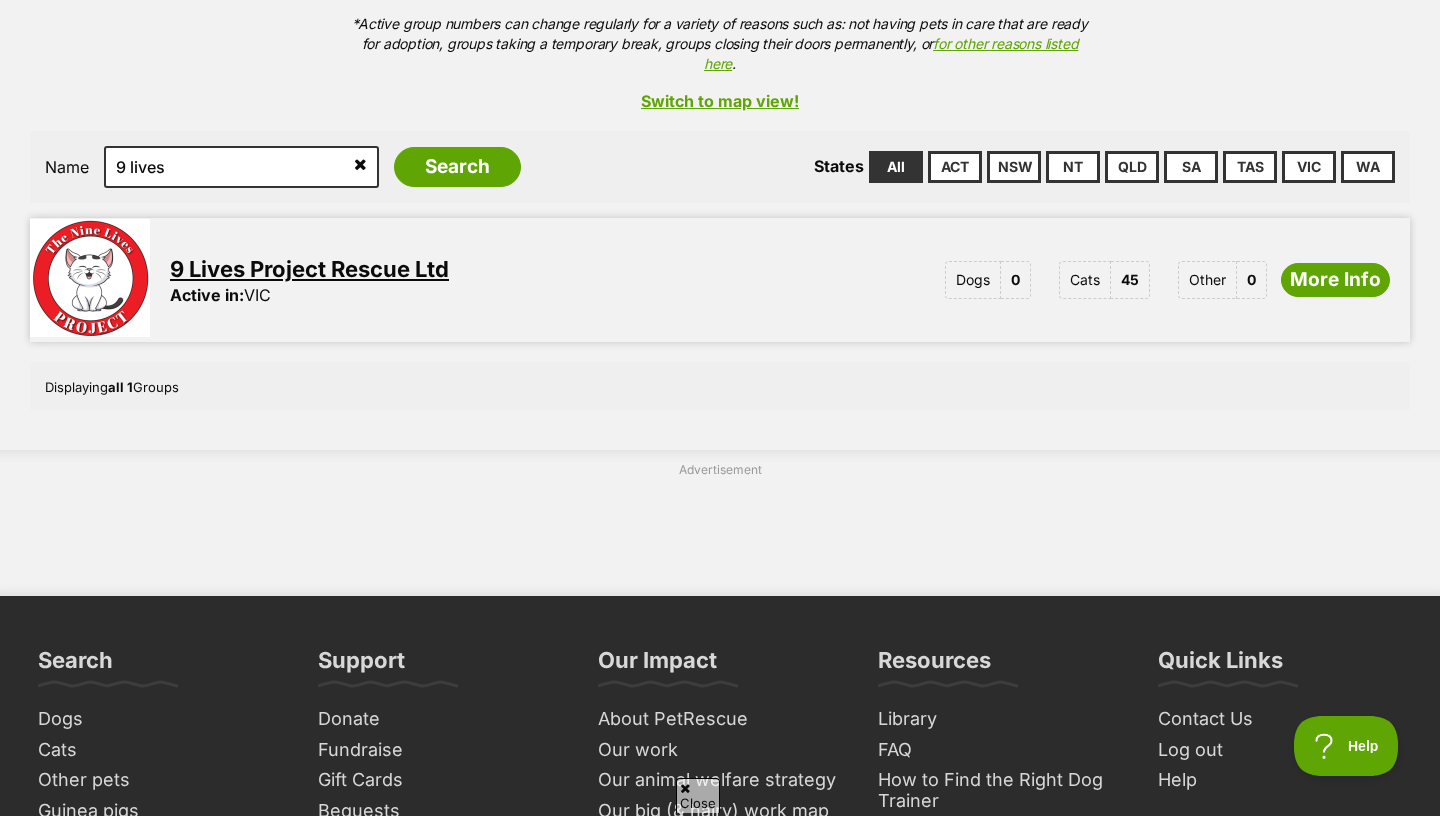 scroll, scrollTop: 0, scrollLeft: 0, axis: both 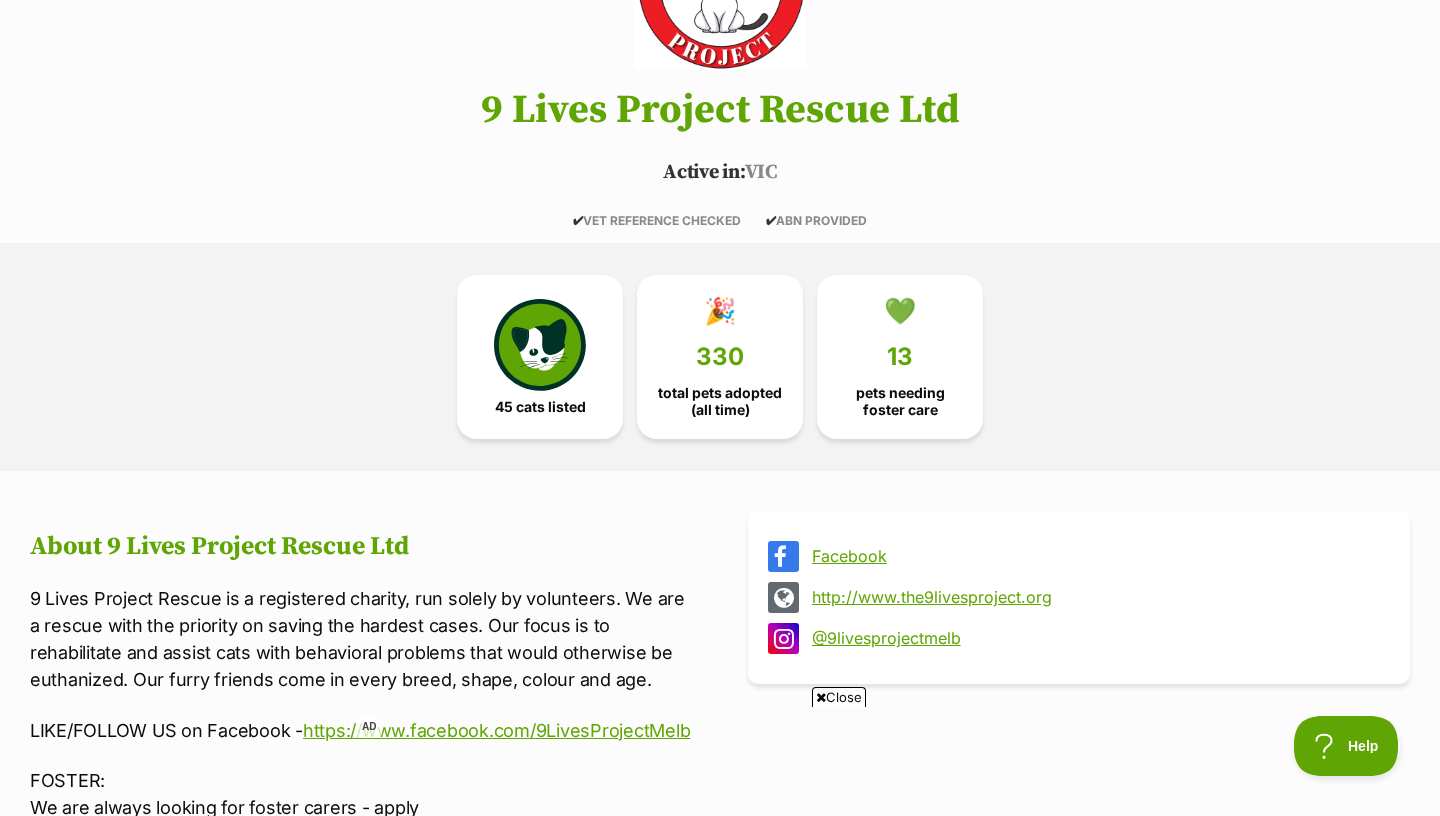 click on "Facebook" at bounding box center (1097, 556) 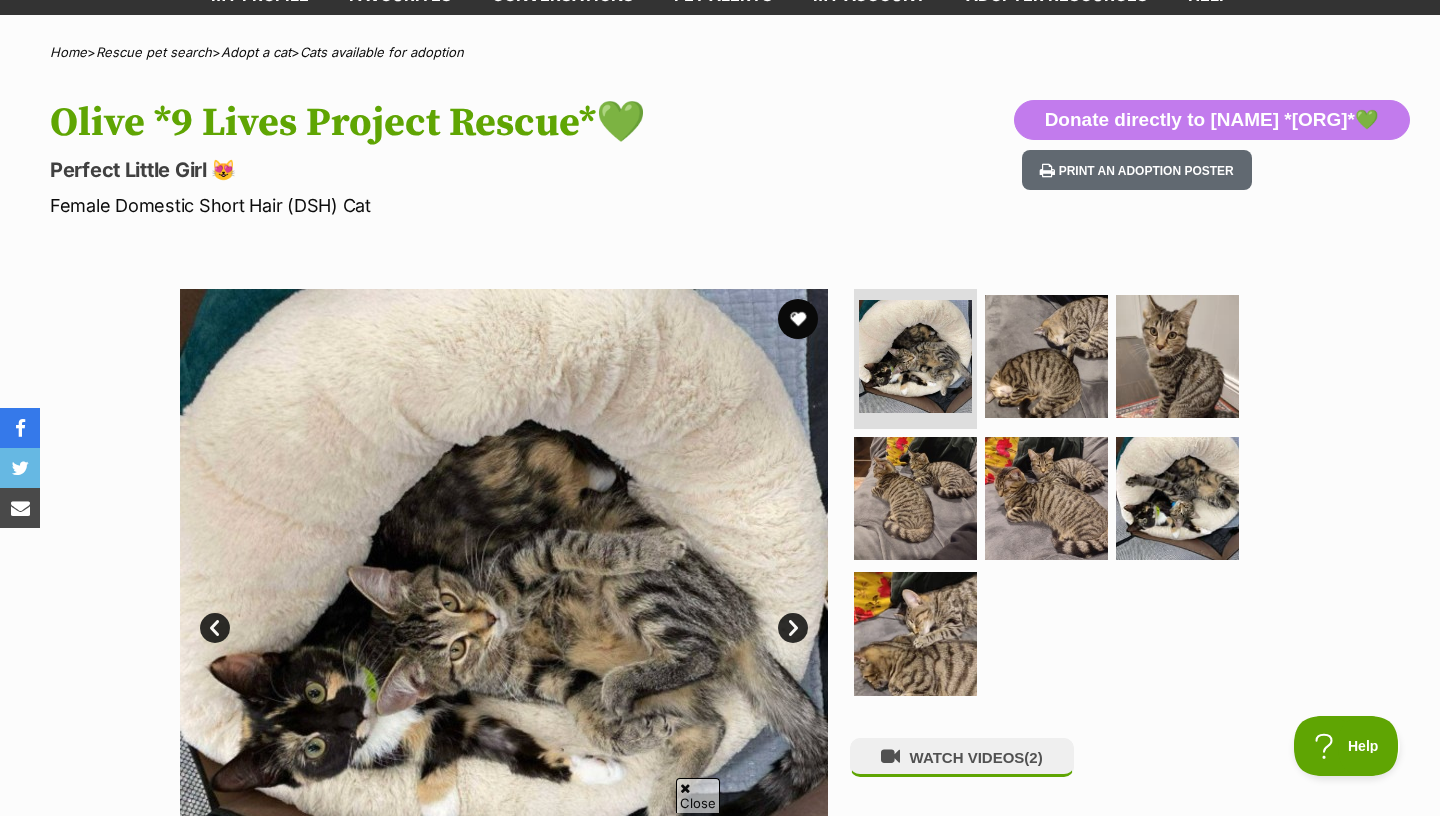 scroll, scrollTop: 0, scrollLeft: 0, axis: both 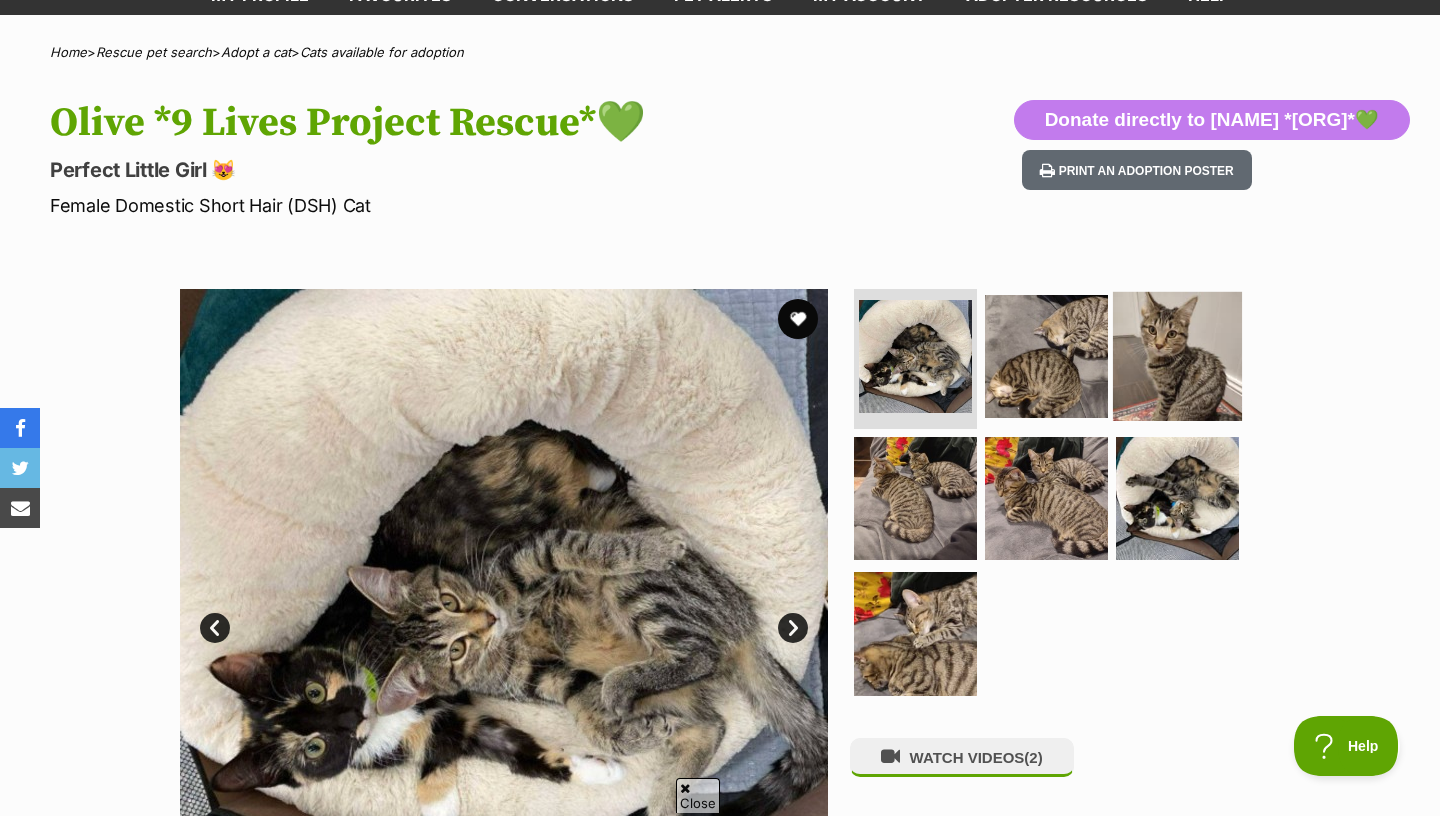 click at bounding box center (1177, 356) 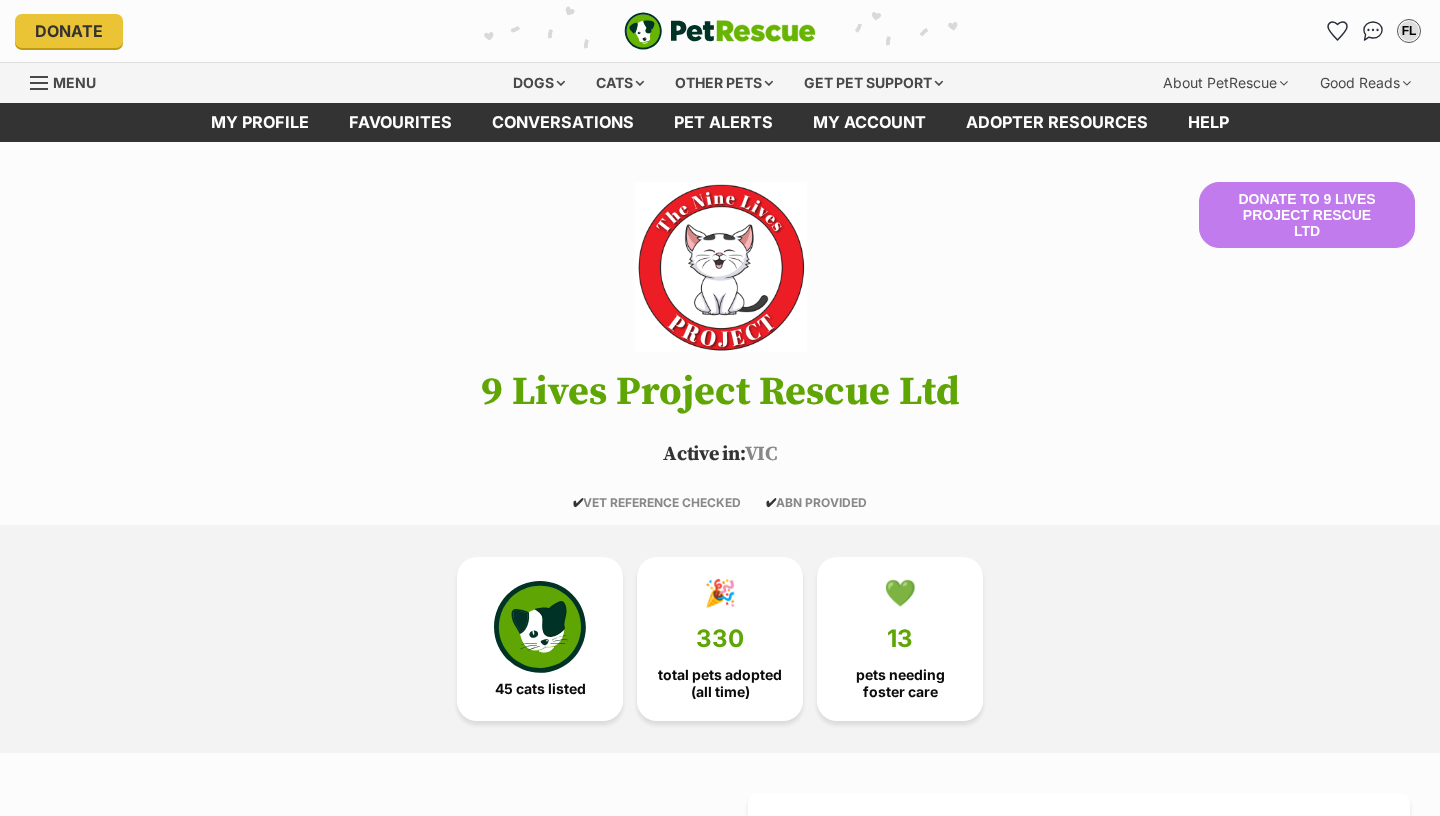 scroll, scrollTop: 0, scrollLeft: 0, axis: both 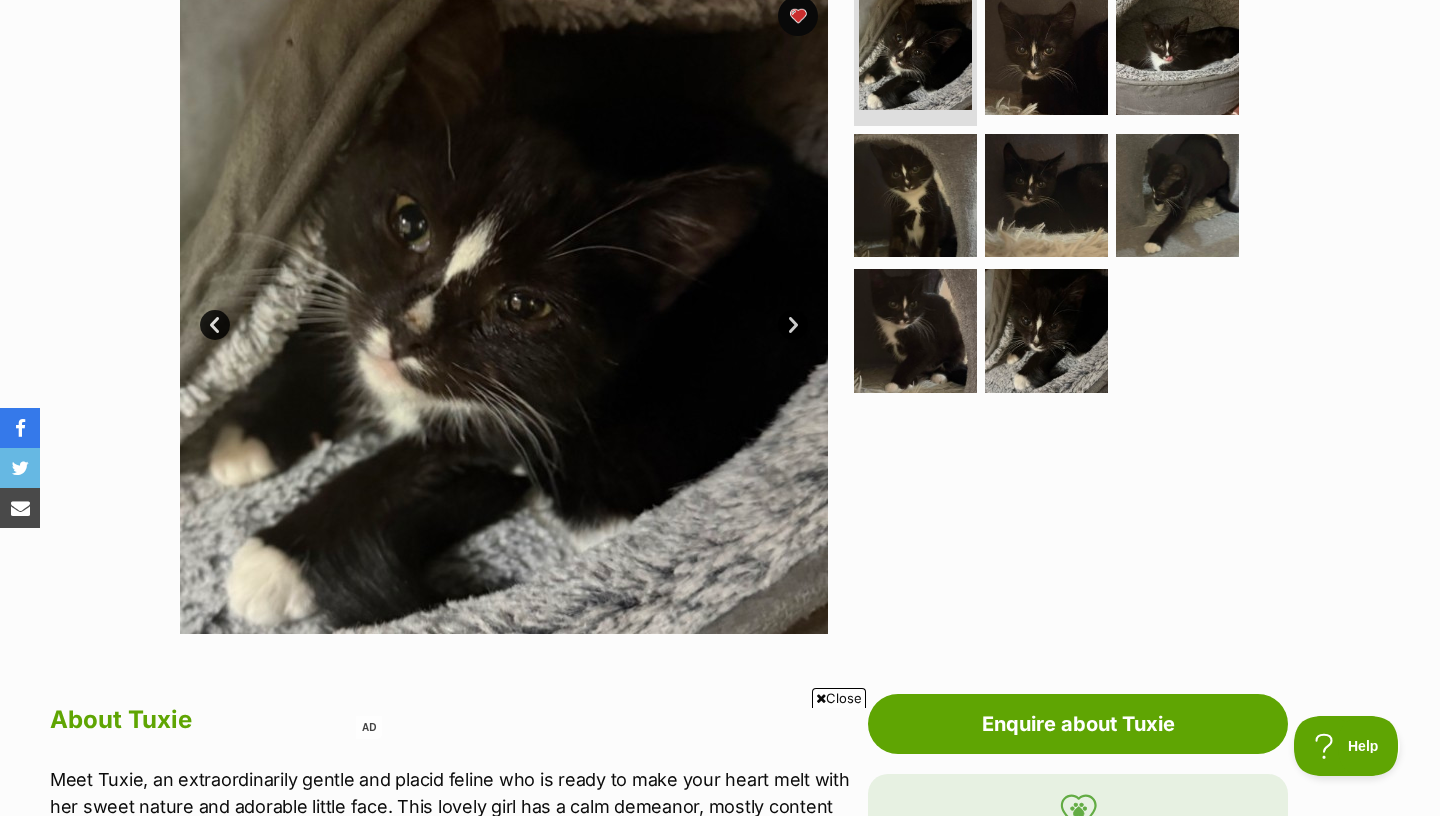 click on "Next" at bounding box center [793, 325] 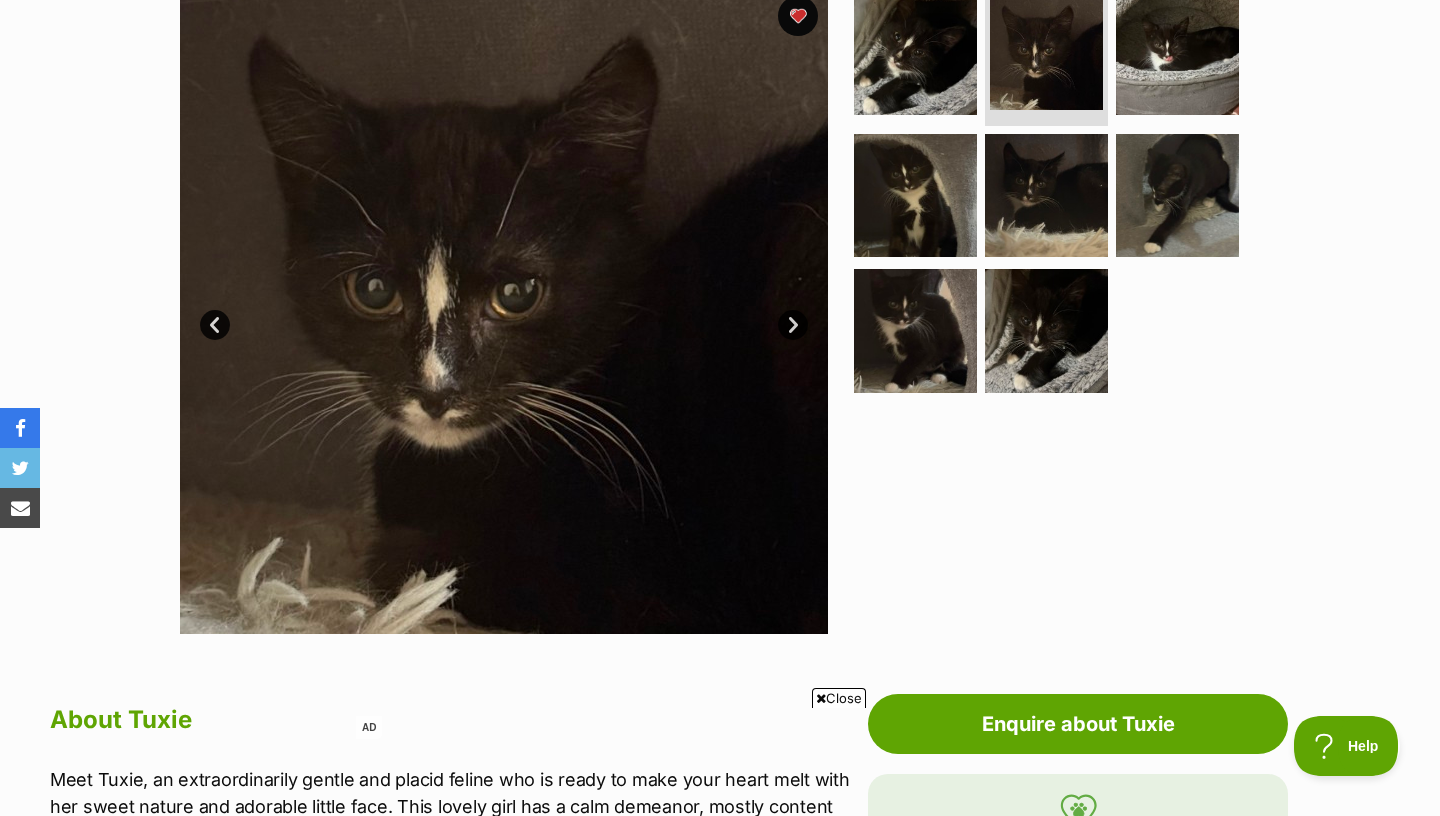 click on "Next" at bounding box center (793, 325) 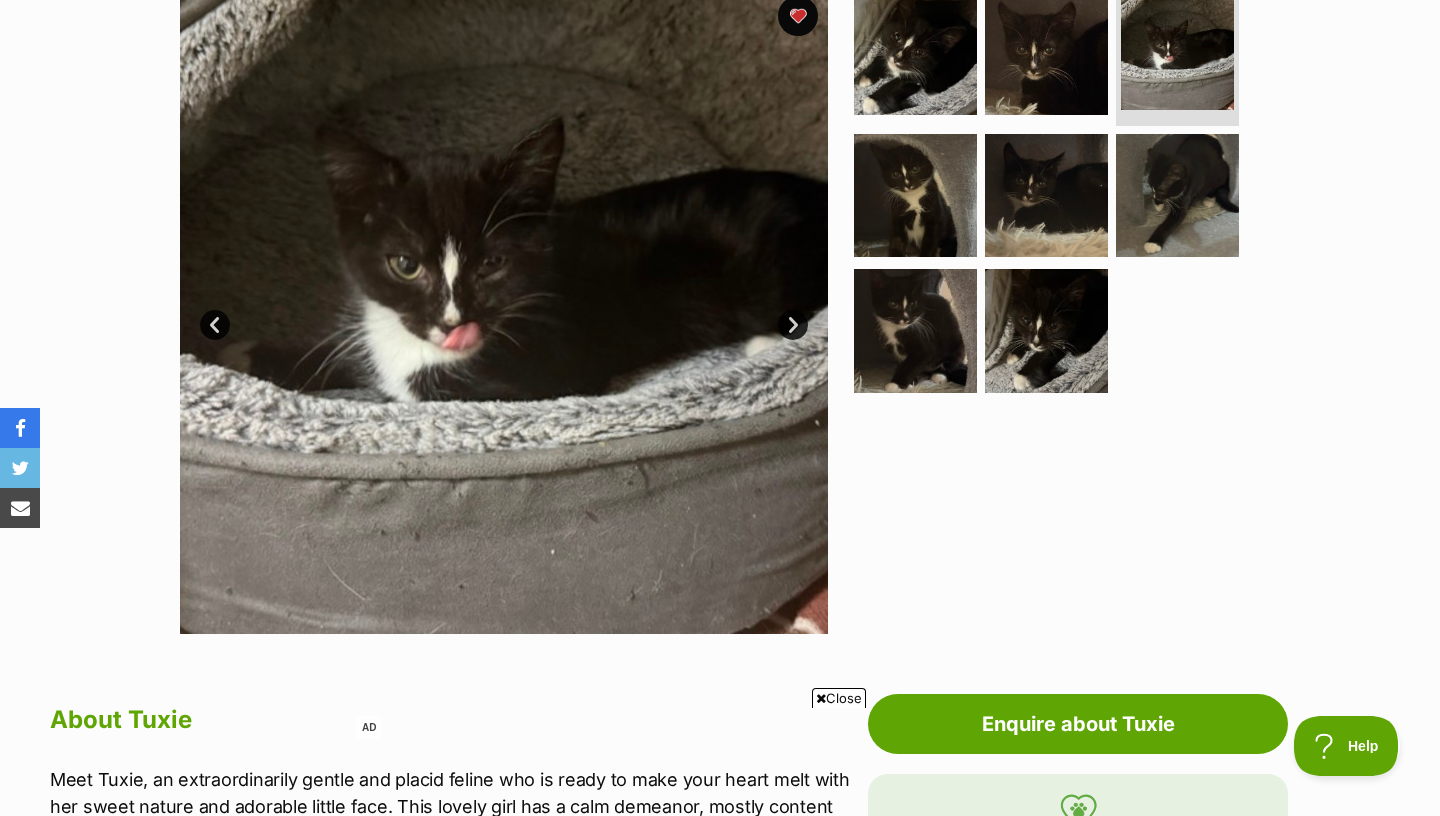 click on "Next" at bounding box center (793, 325) 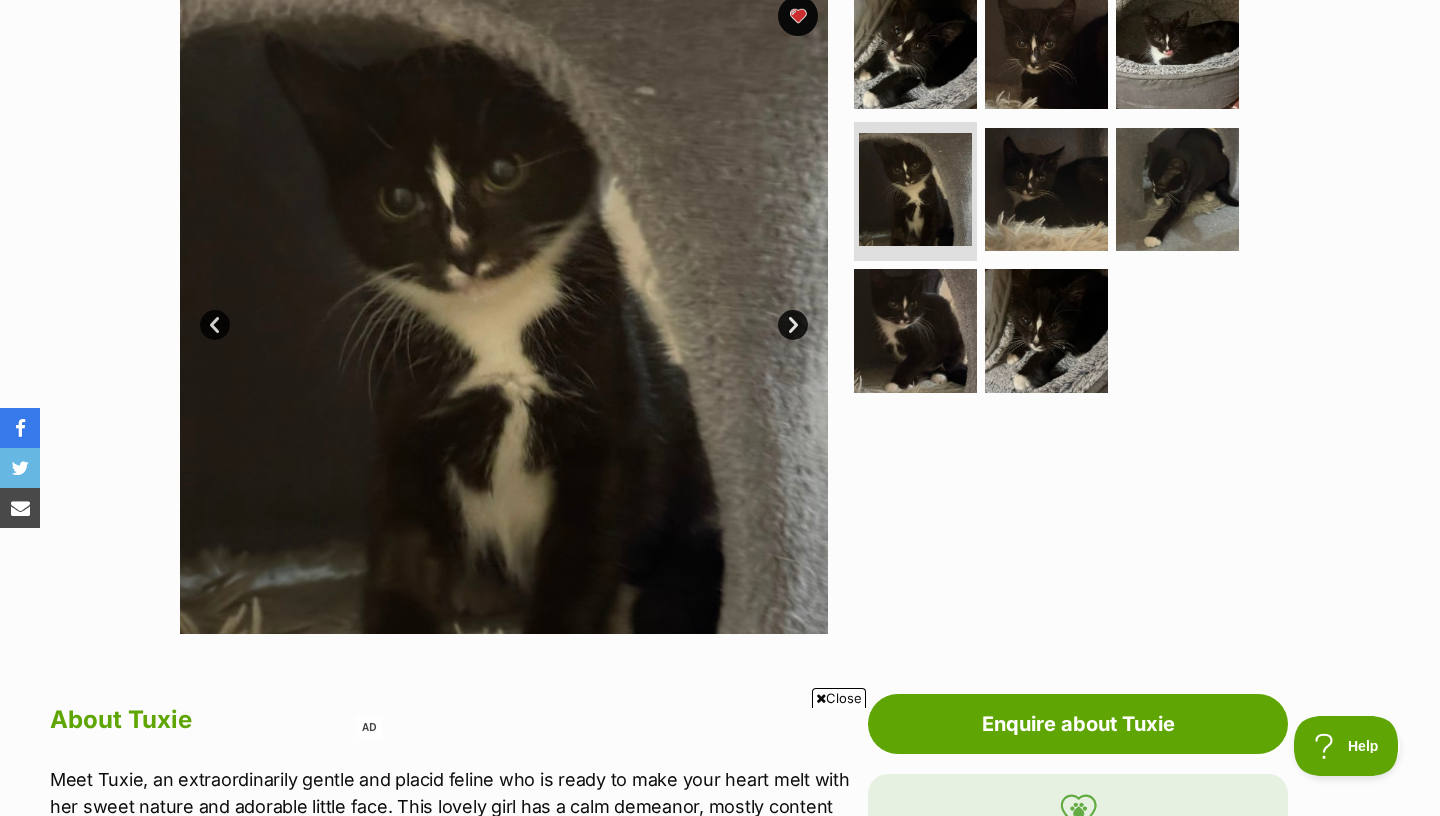 click on "Next" at bounding box center (793, 325) 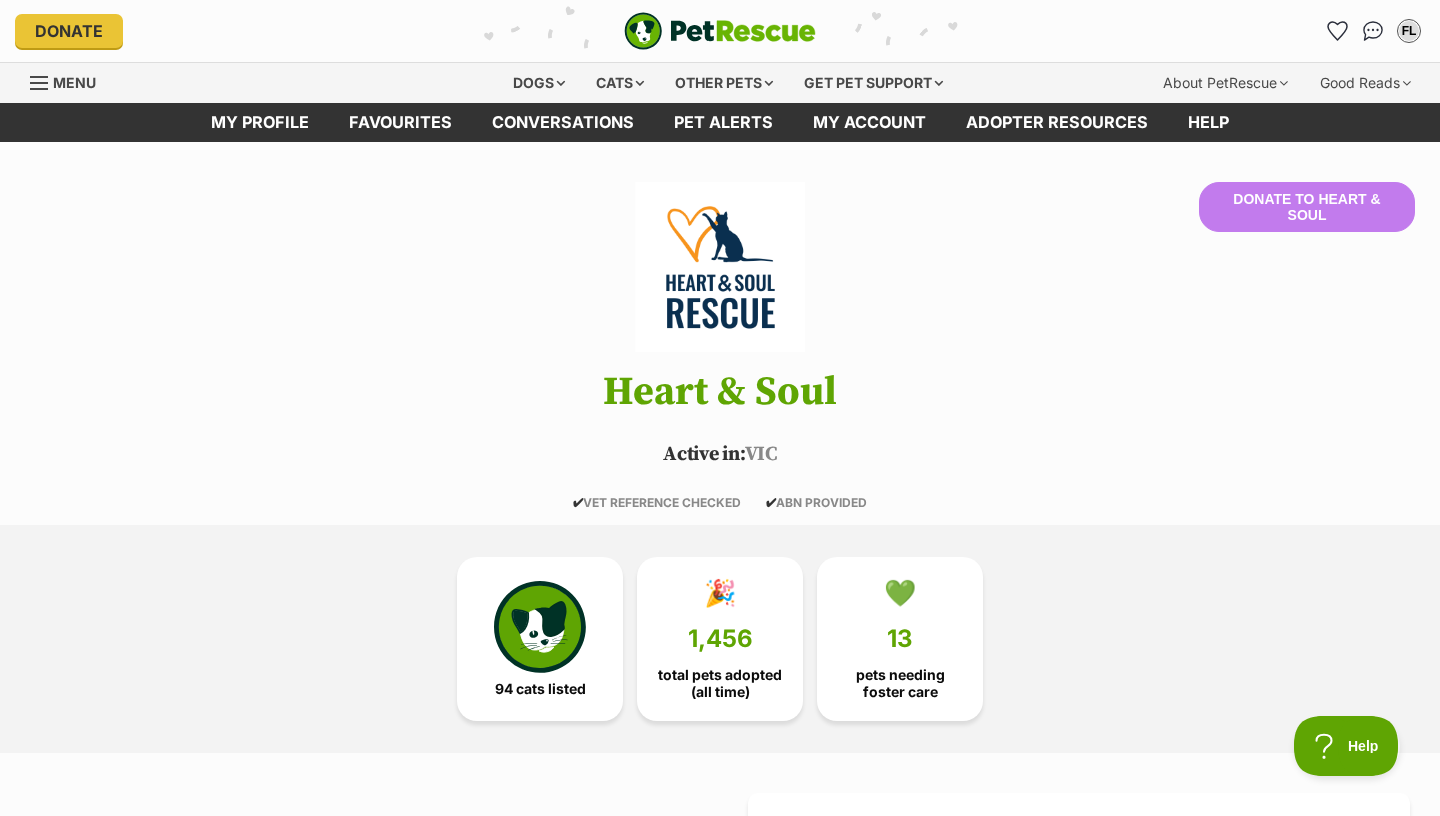 scroll, scrollTop: 0, scrollLeft: 0, axis: both 